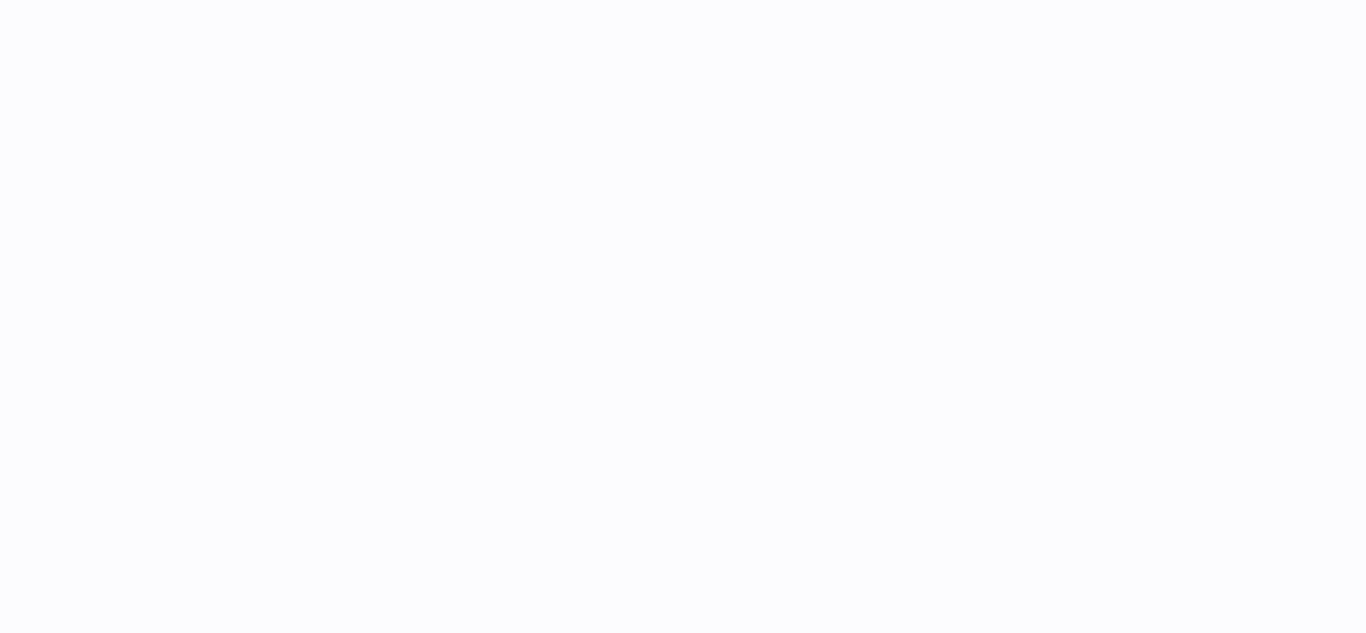 scroll, scrollTop: 0, scrollLeft: 0, axis: both 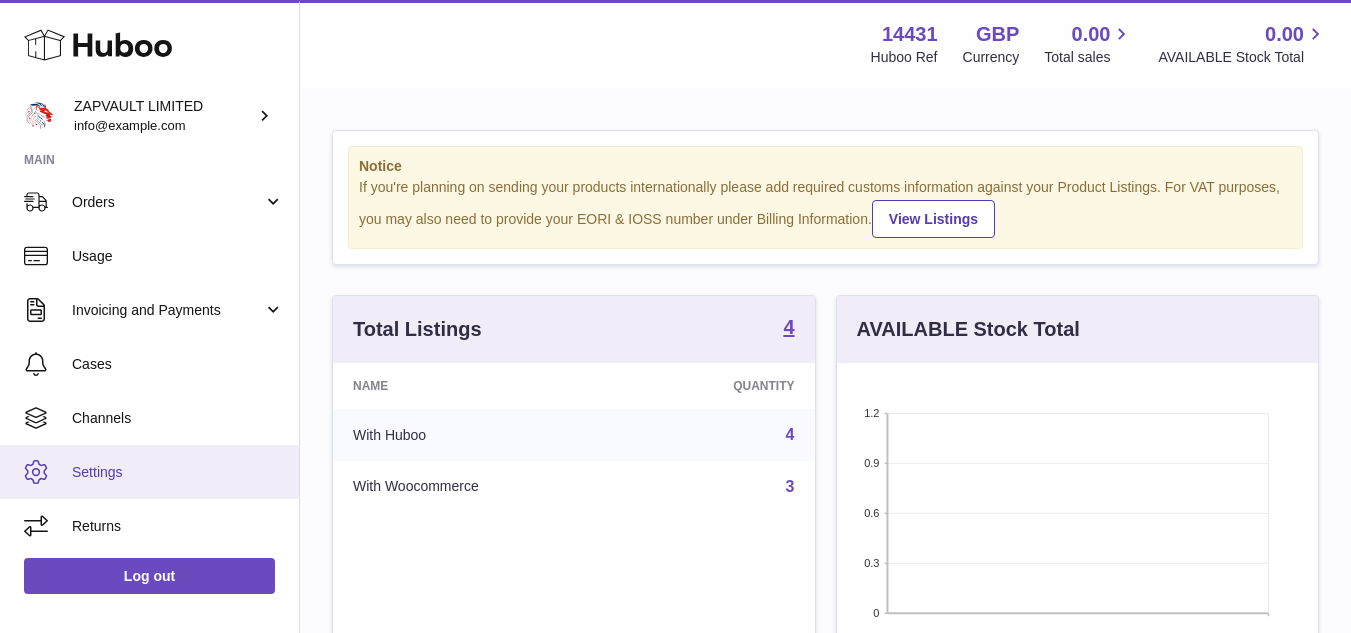 click on "Settings" at bounding box center (149, 472) 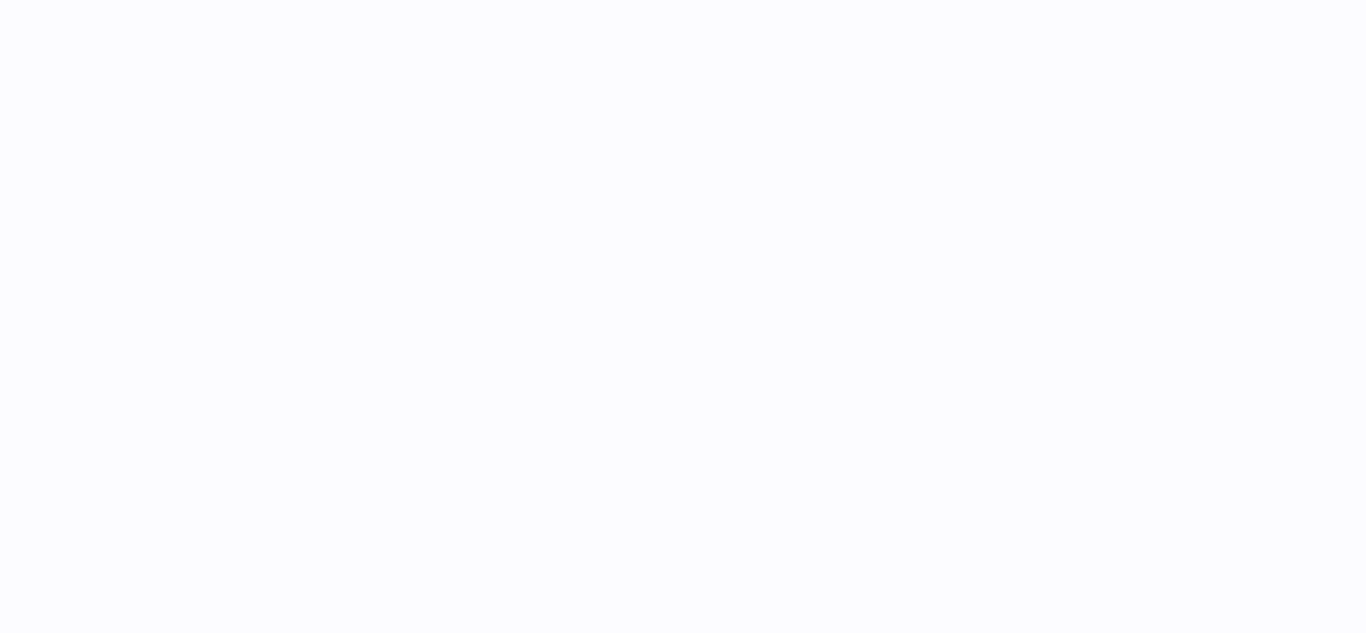 scroll, scrollTop: 0, scrollLeft: 0, axis: both 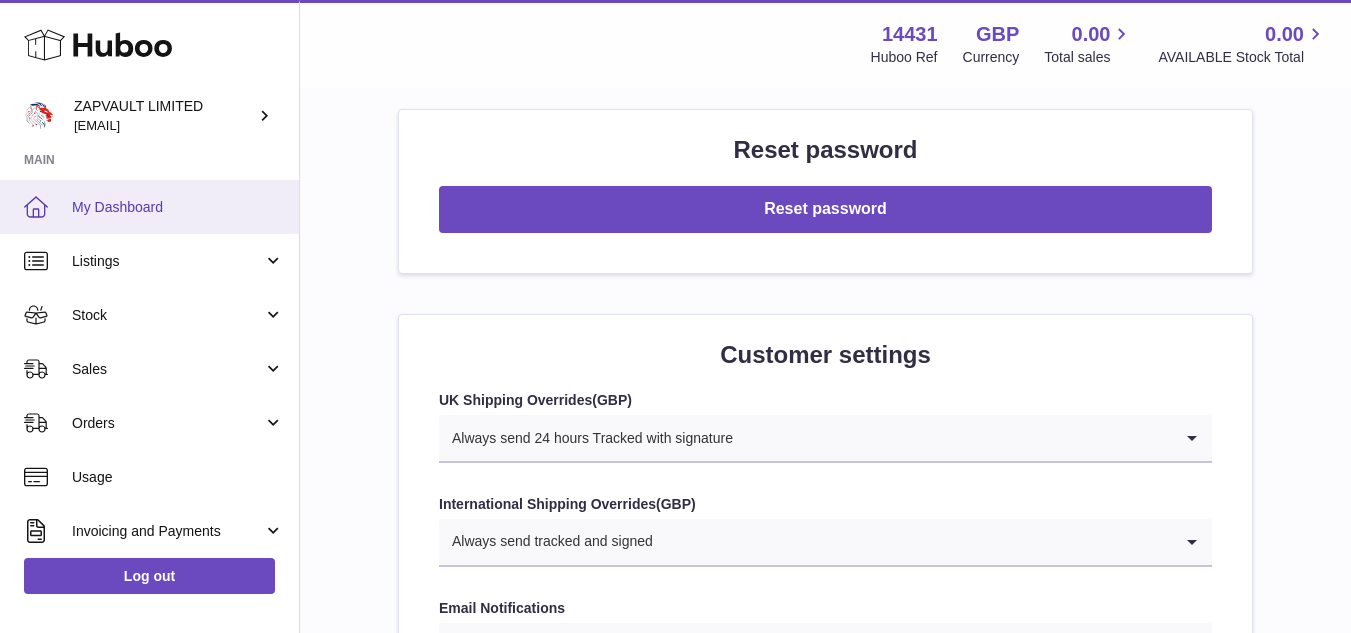 click on "My Dashboard" at bounding box center [149, 207] 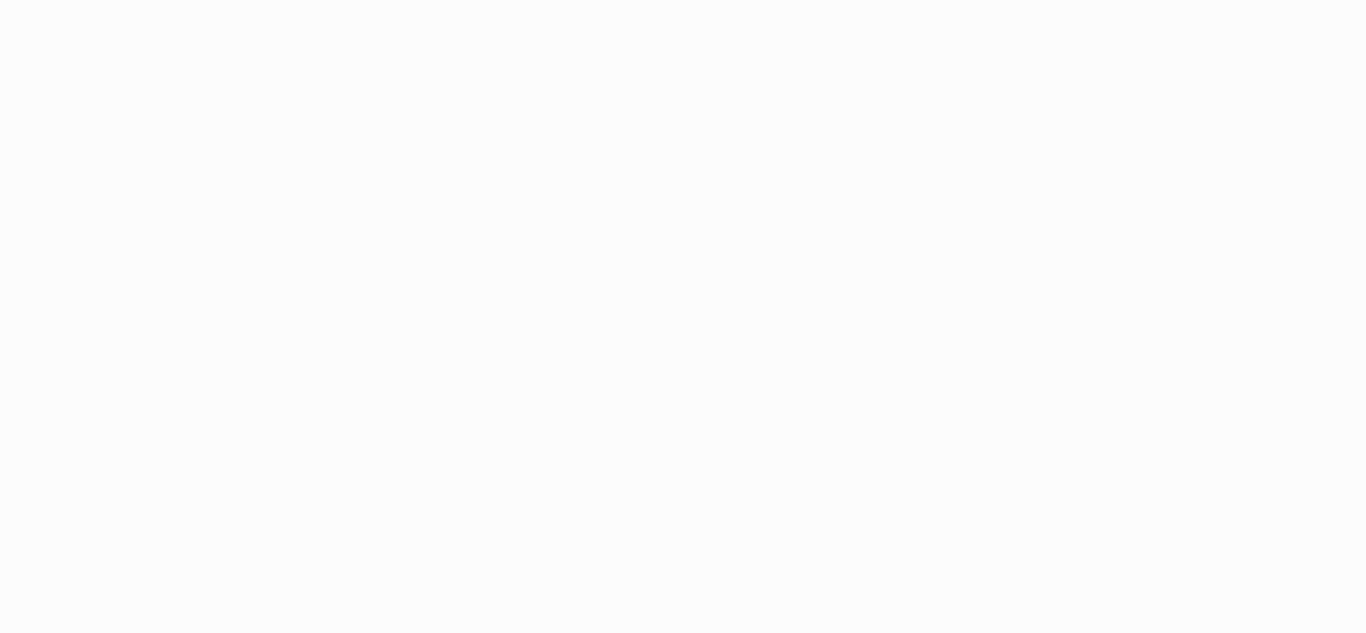 scroll, scrollTop: 0, scrollLeft: 0, axis: both 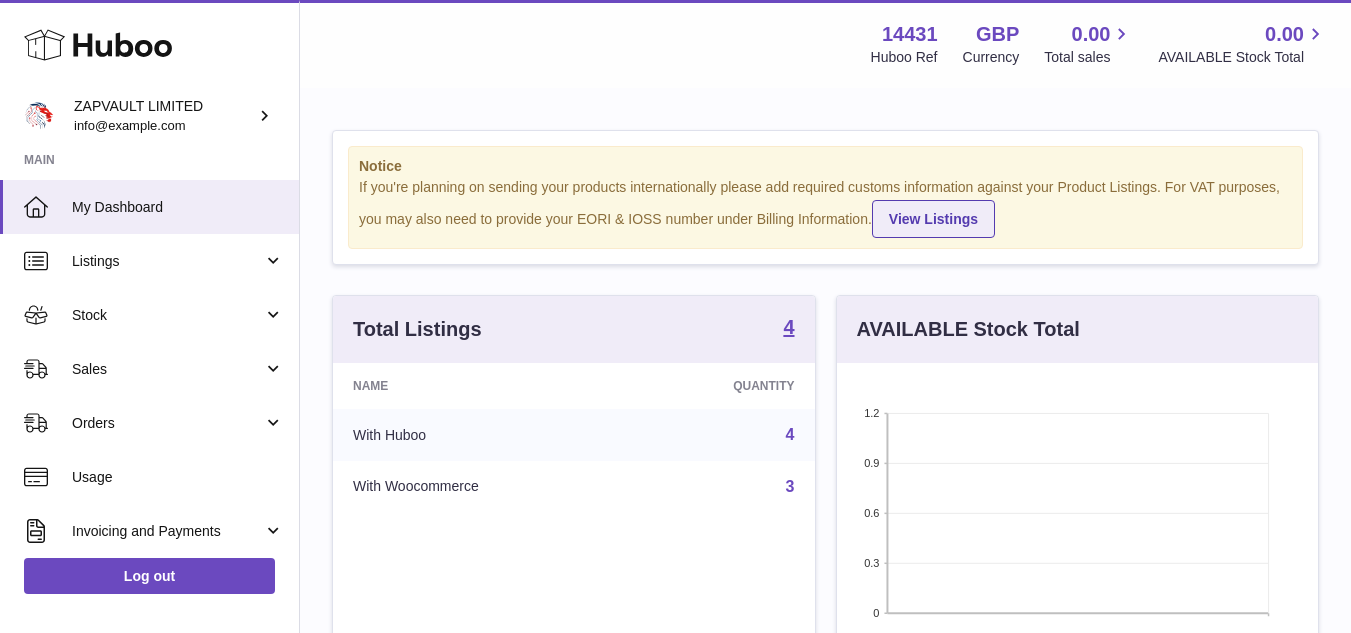 click on "View Listings" at bounding box center [933, 219] 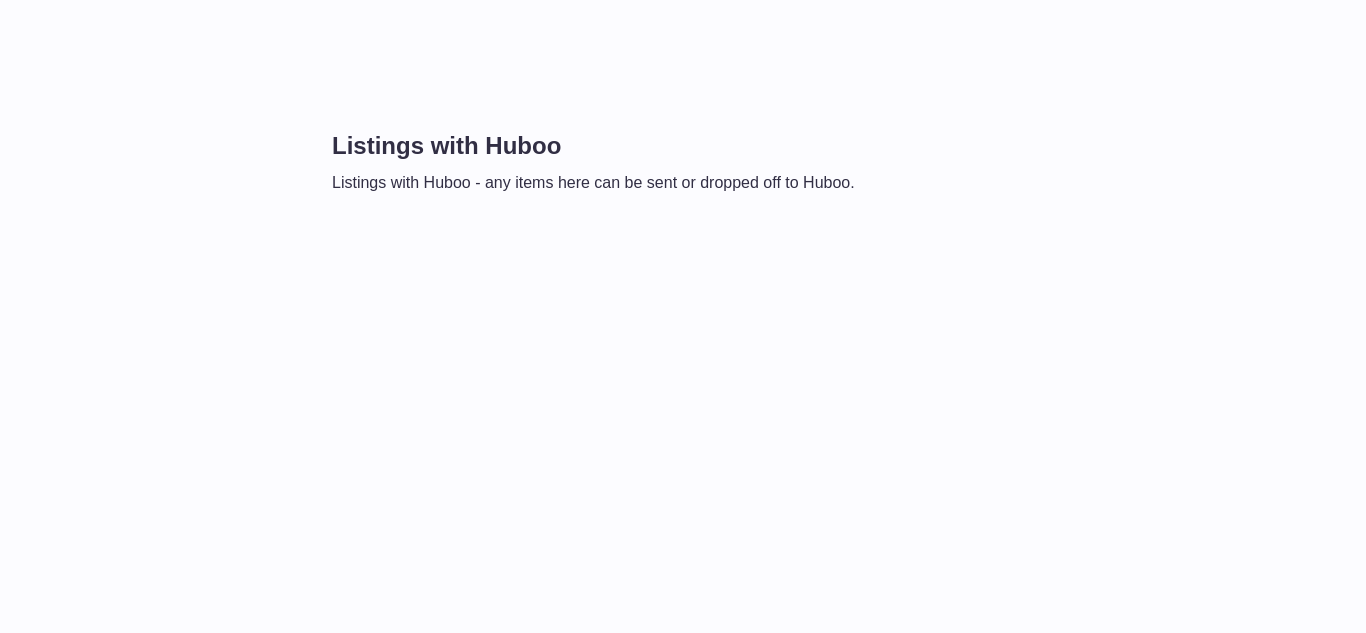 scroll, scrollTop: 0, scrollLeft: 0, axis: both 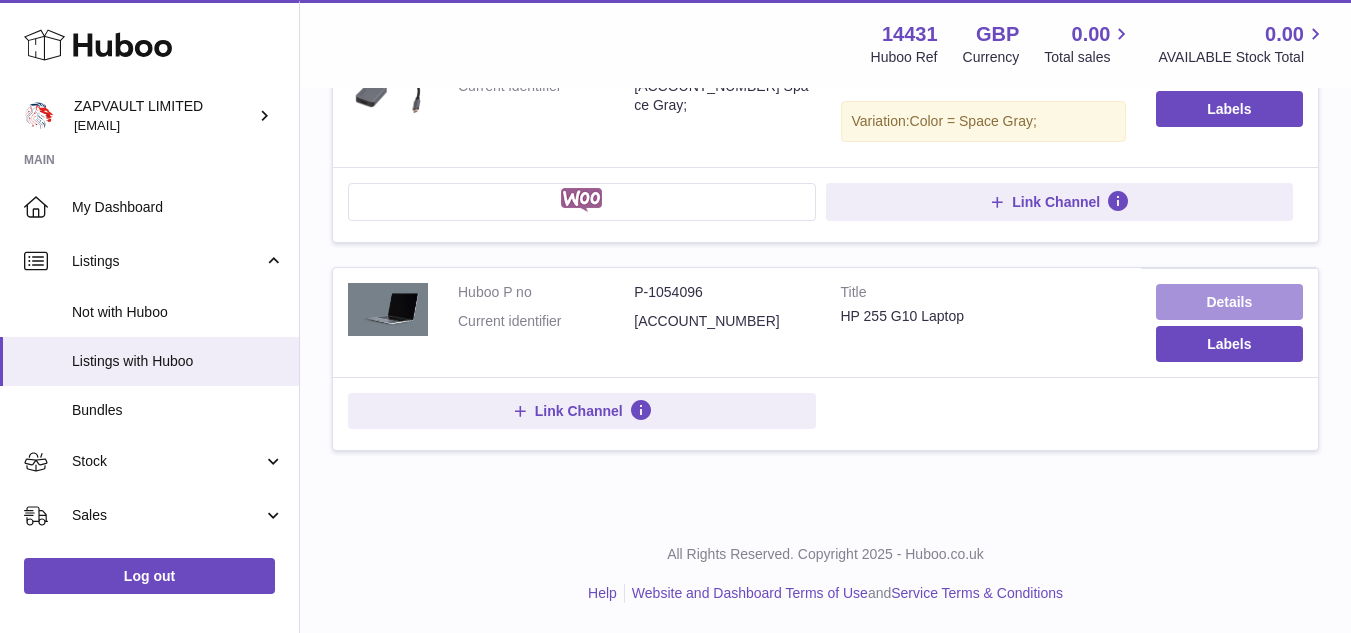 click on "Details" at bounding box center [1229, 302] 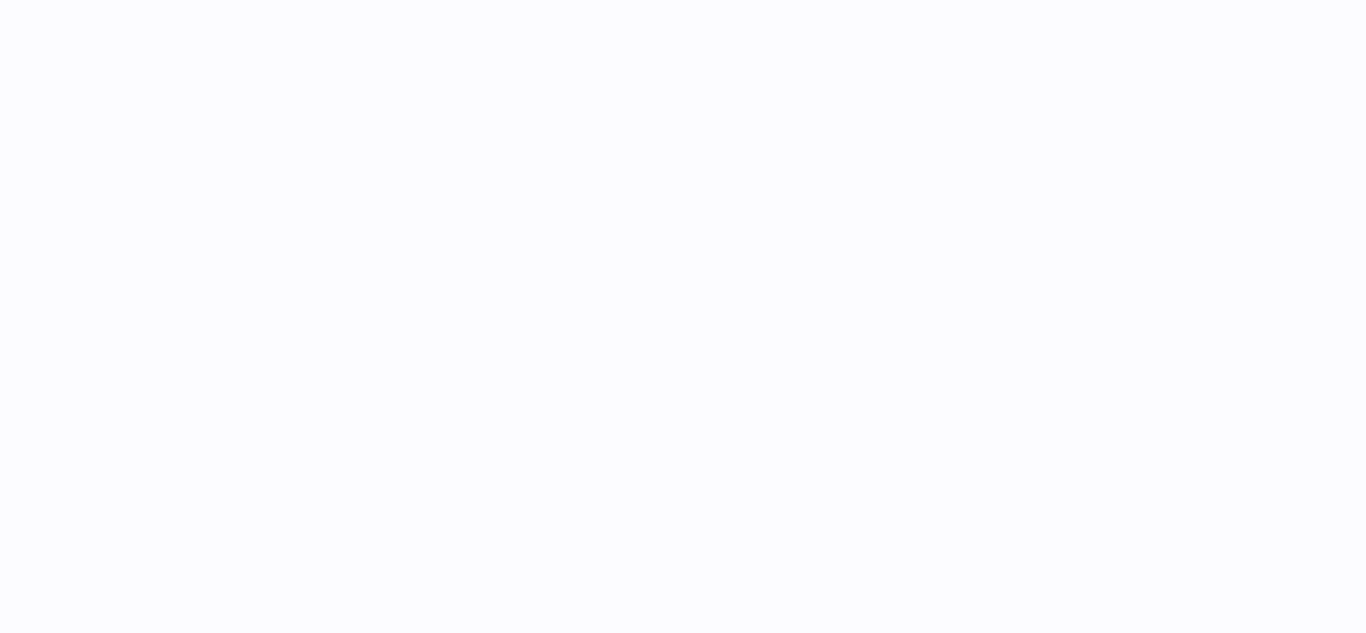 scroll, scrollTop: 0, scrollLeft: 0, axis: both 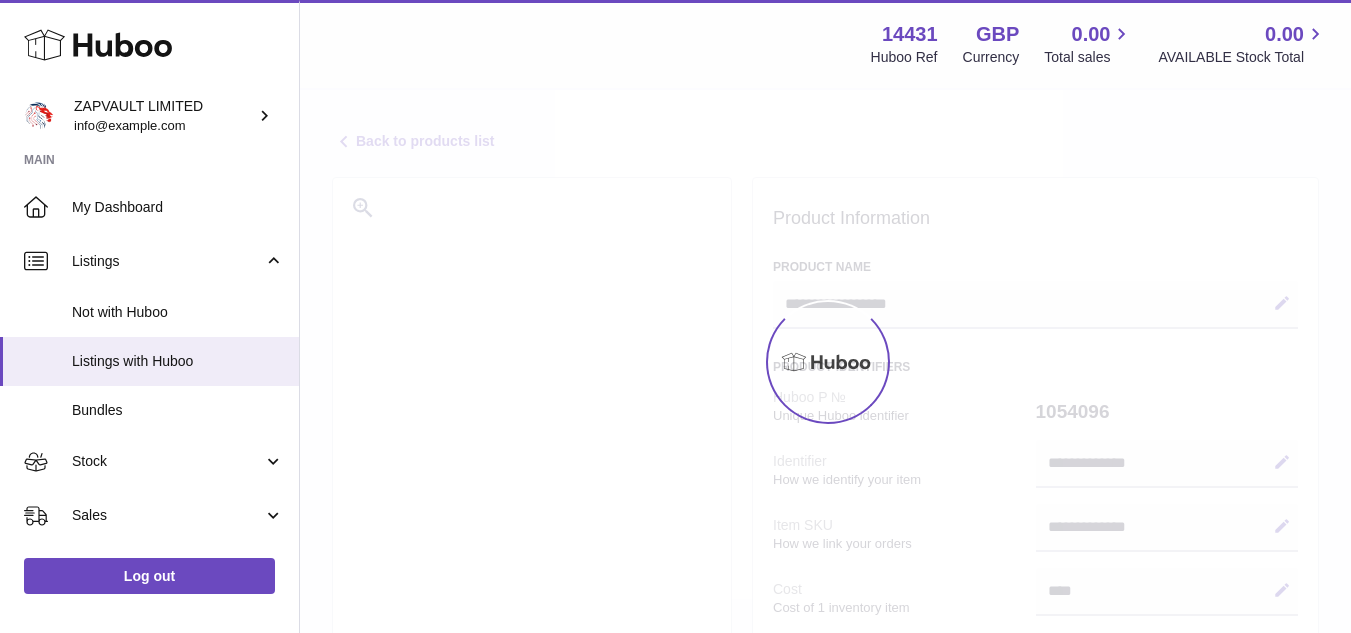select on "***" 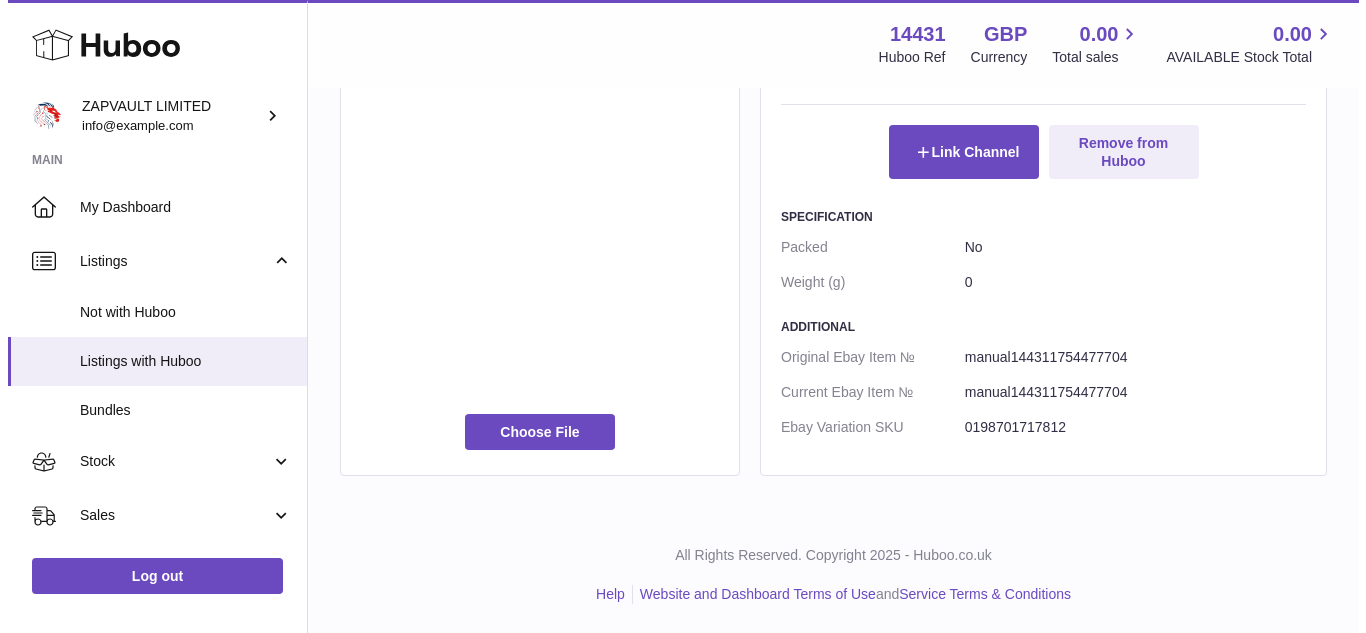 scroll, scrollTop: 1003, scrollLeft: 0, axis: vertical 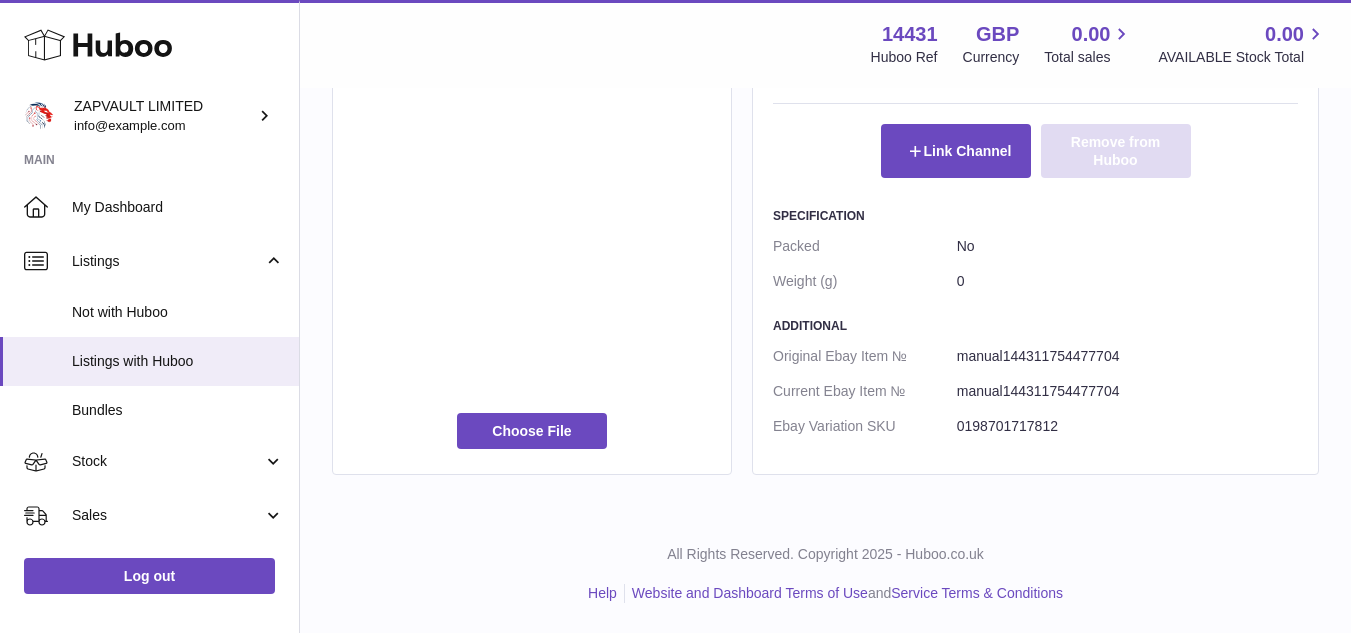 click on "Remove from Huboo" at bounding box center (1116, 151) 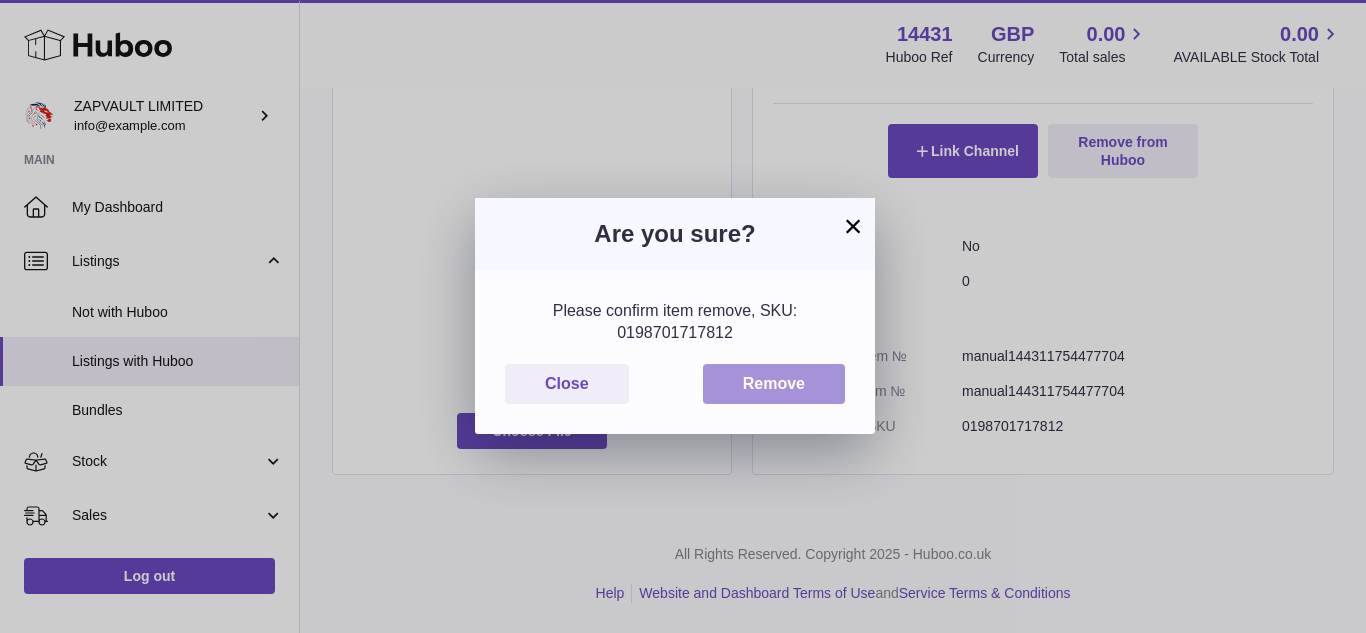 click on "Remove" at bounding box center (774, 384) 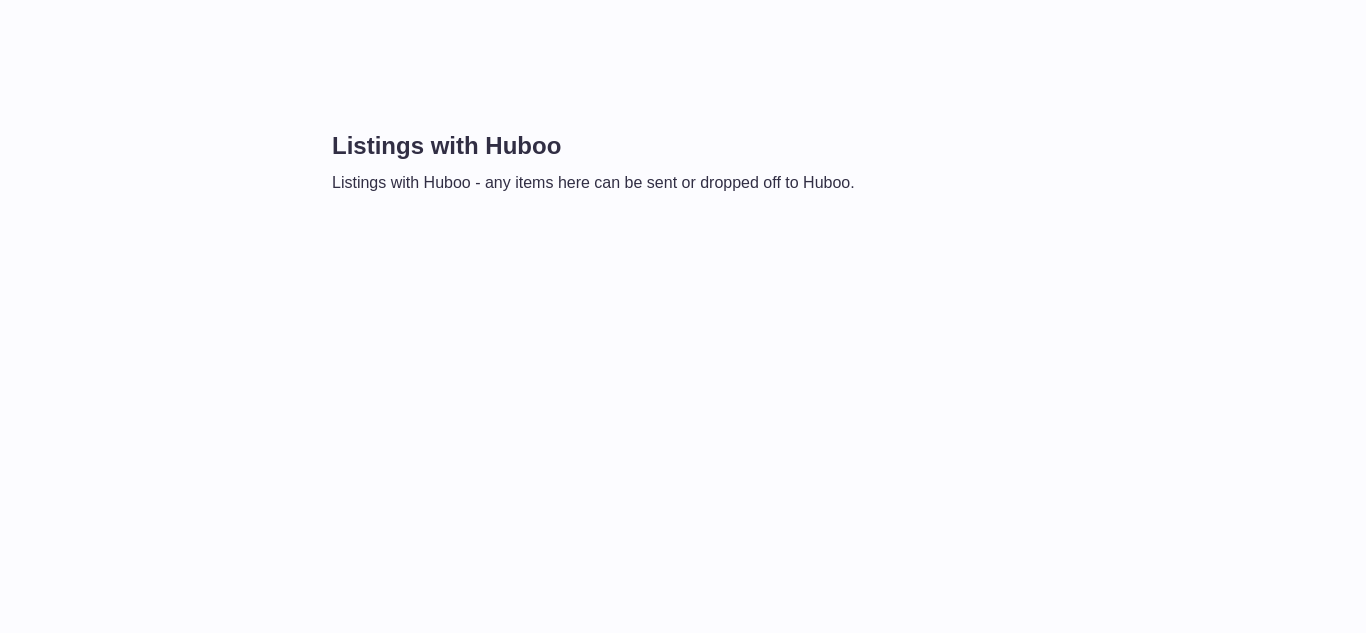 scroll, scrollTop: 0, scrollLeft: 0, axis: both 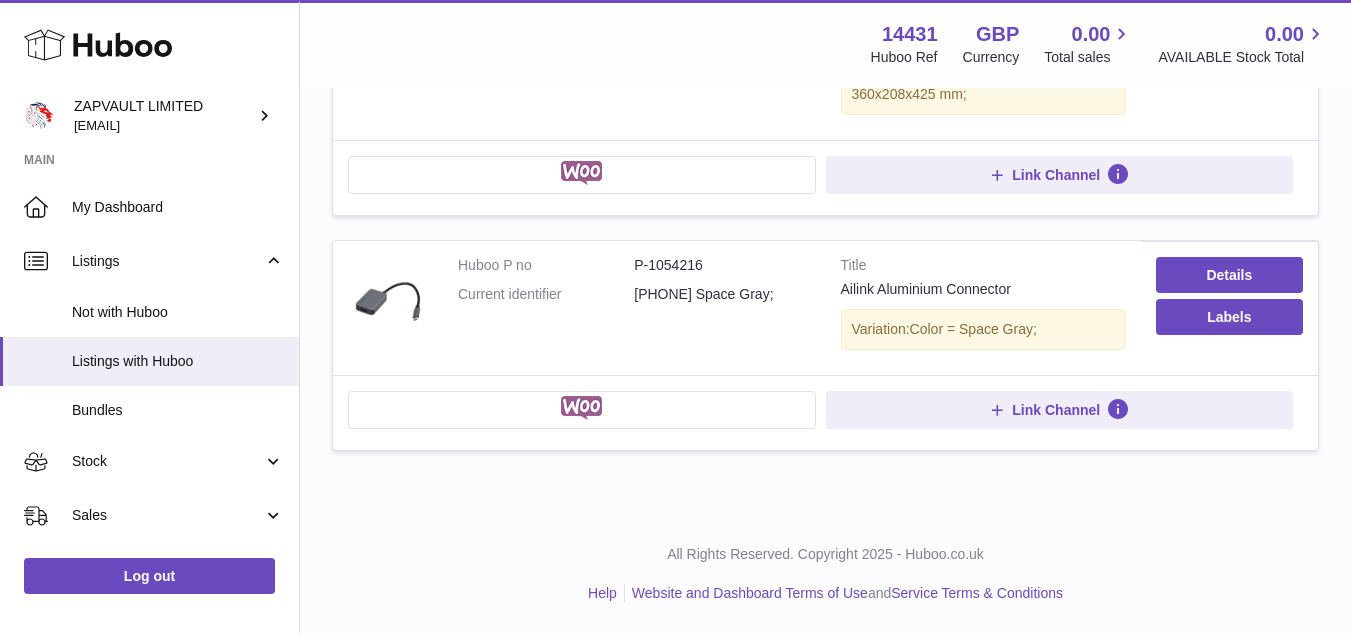 click on "14-431567-735021
Space Gray;" at bounding box center (722, 294) 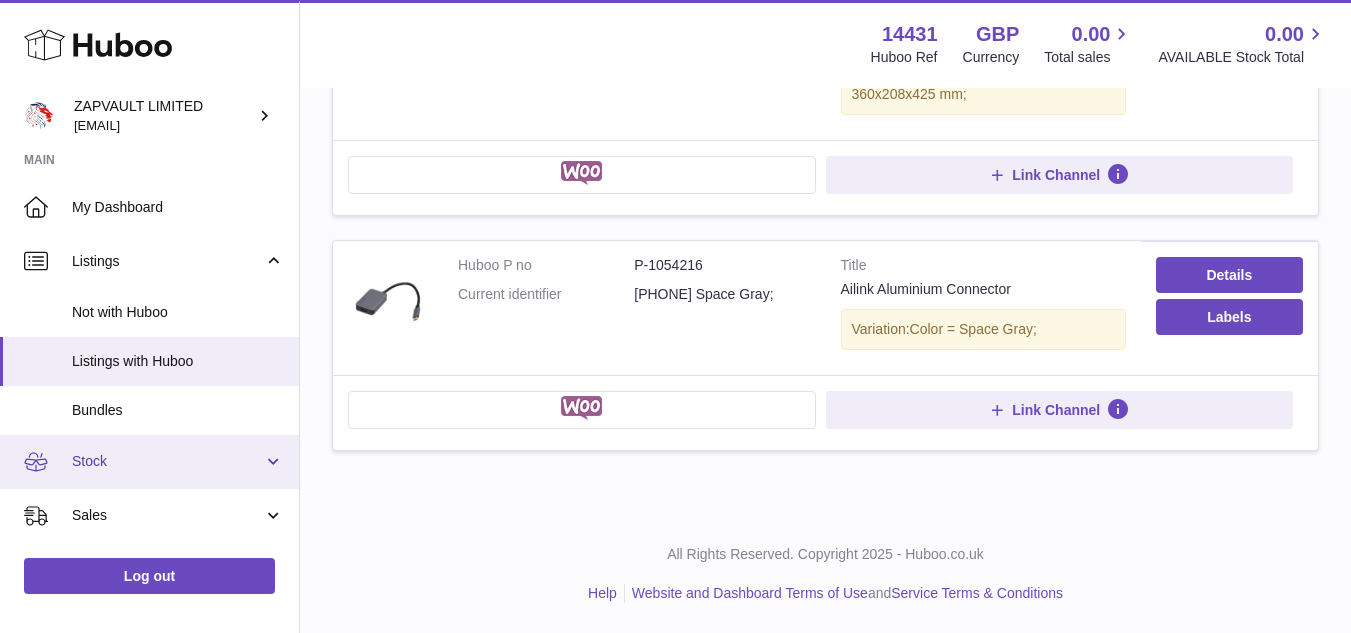 click on "Stock" at bounding box center [167, 461] 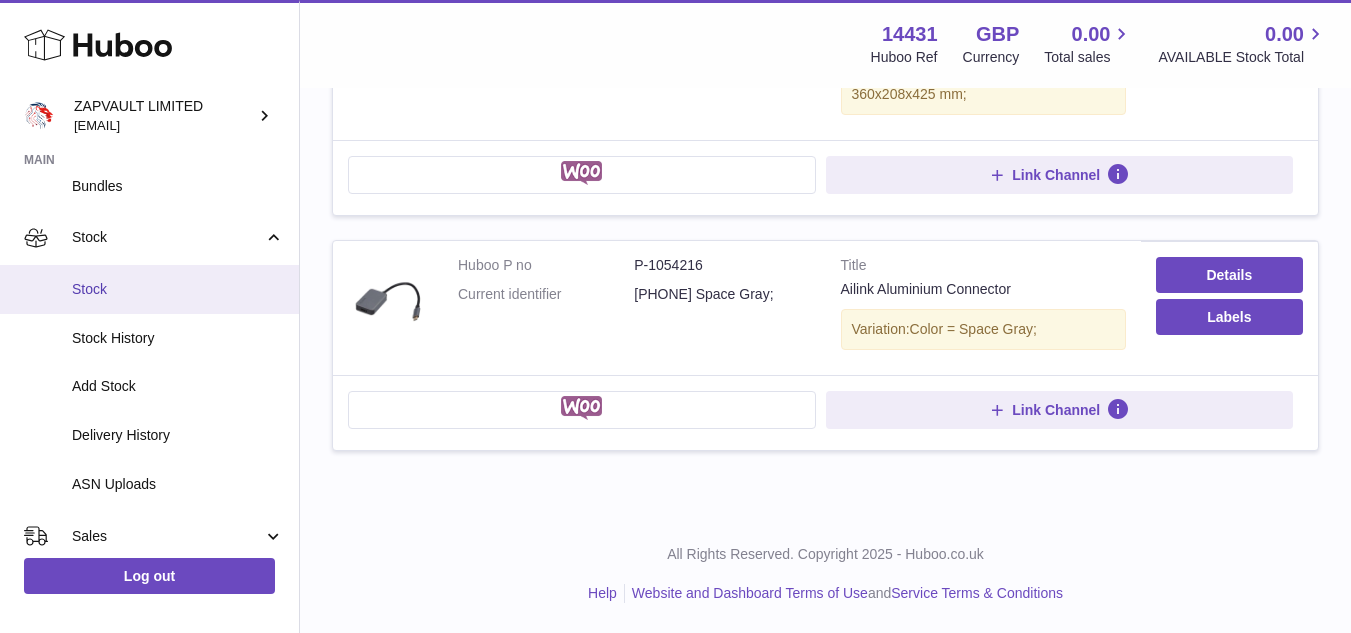 scroll, scrollTop: 291, scrollLeft: 0, axis: vertical 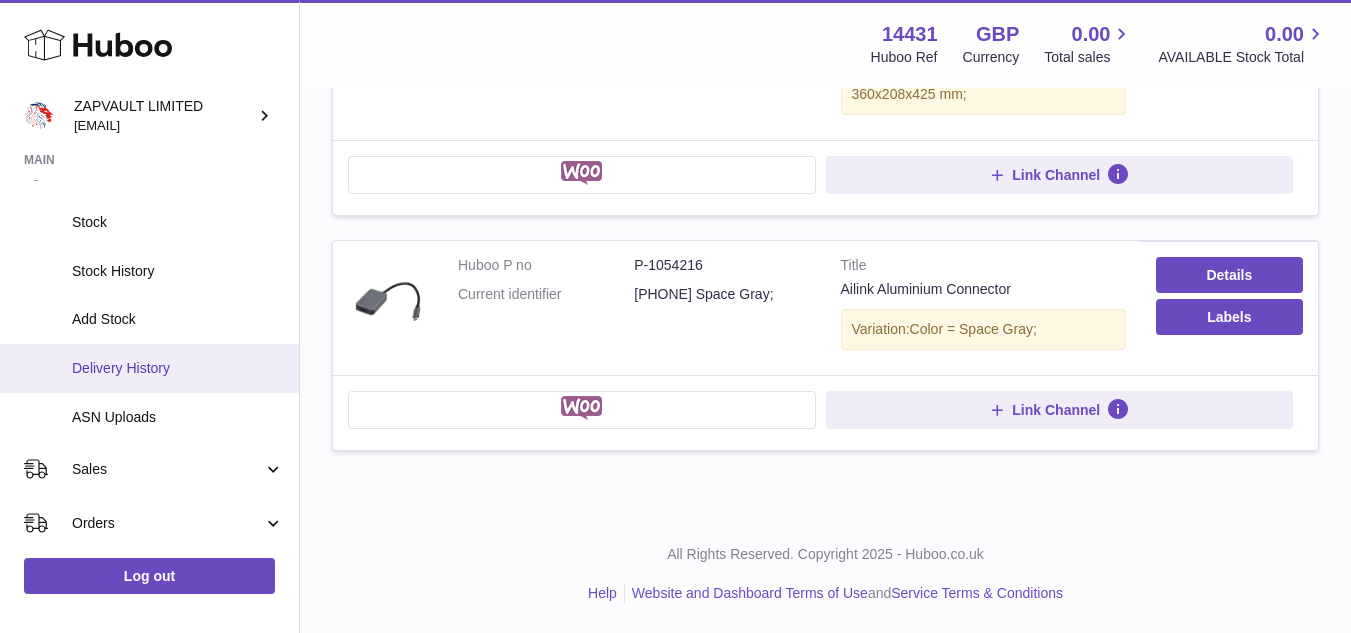 click on "Delivery History" at bounding box center [178, 368] 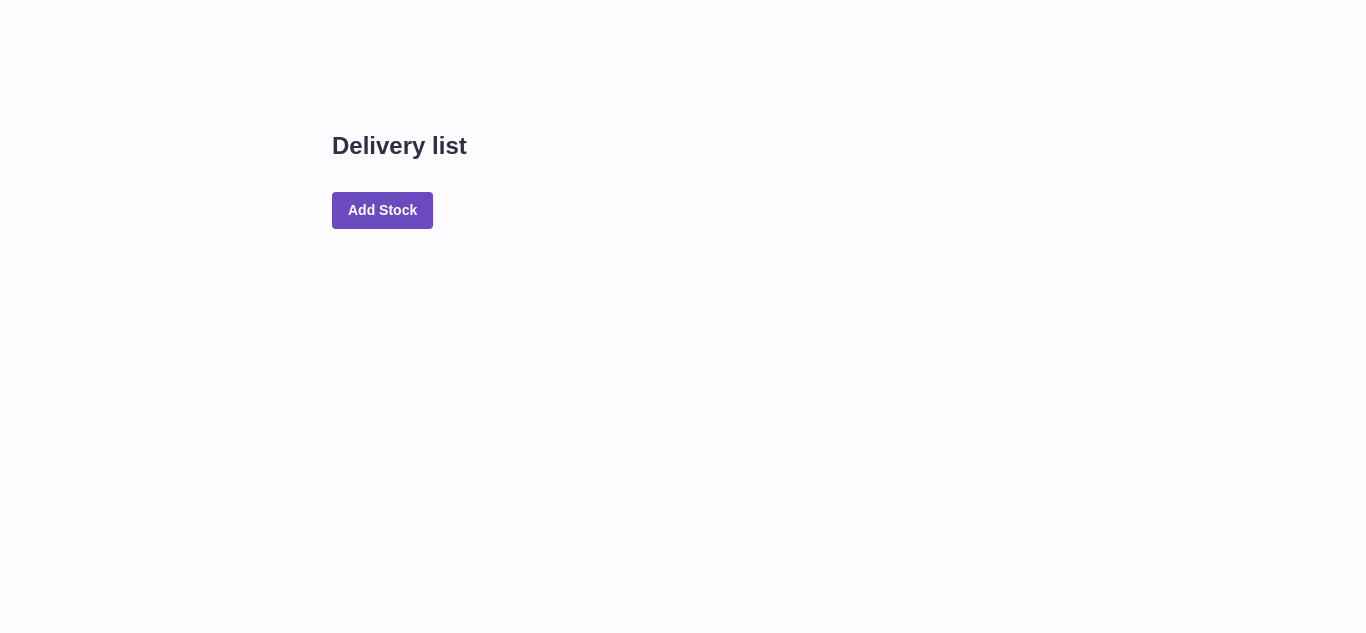 scroll, scrollTop: 0, scrollLeft: 0, axis: both 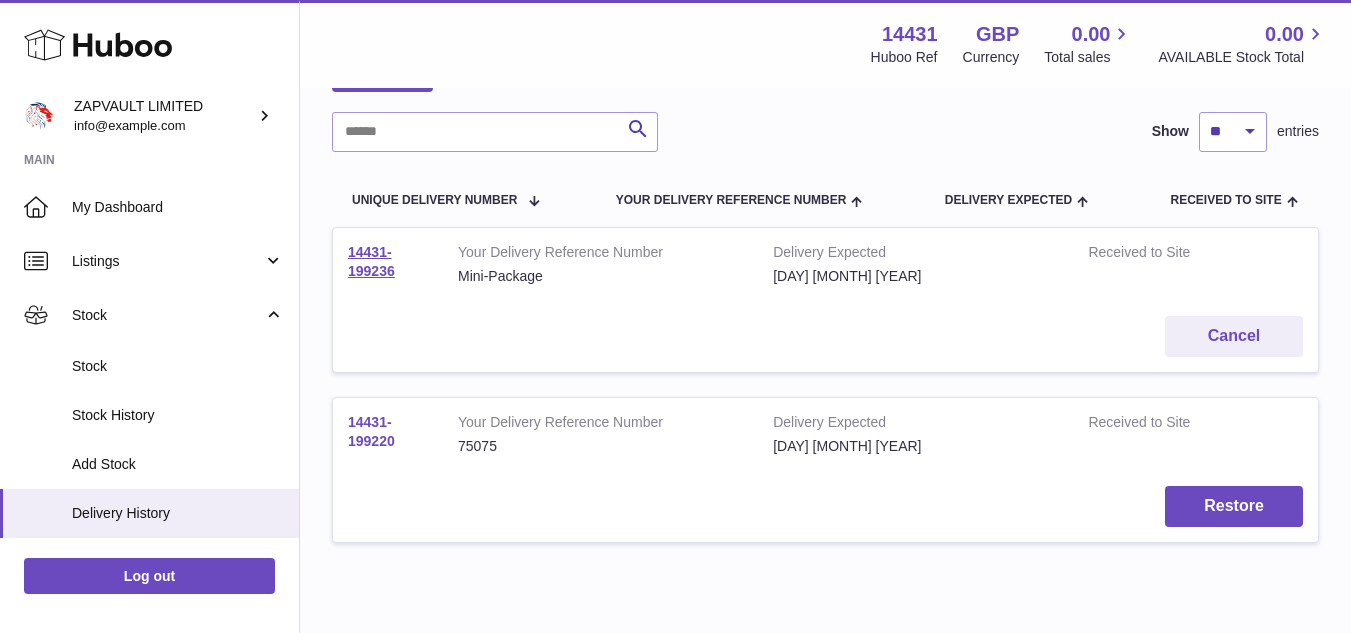 click on "14431-199220" at bounding box center (371, 431) 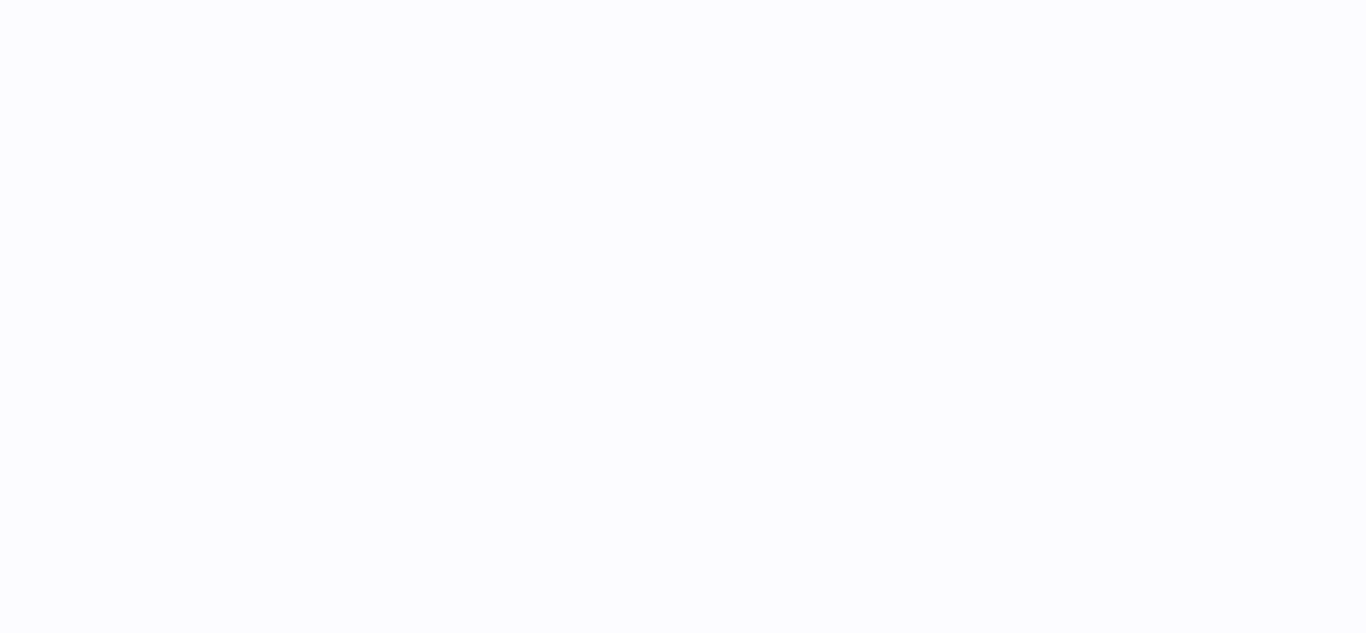 scroll, scrollTop: 0, scrollLeft: 0, axis: both 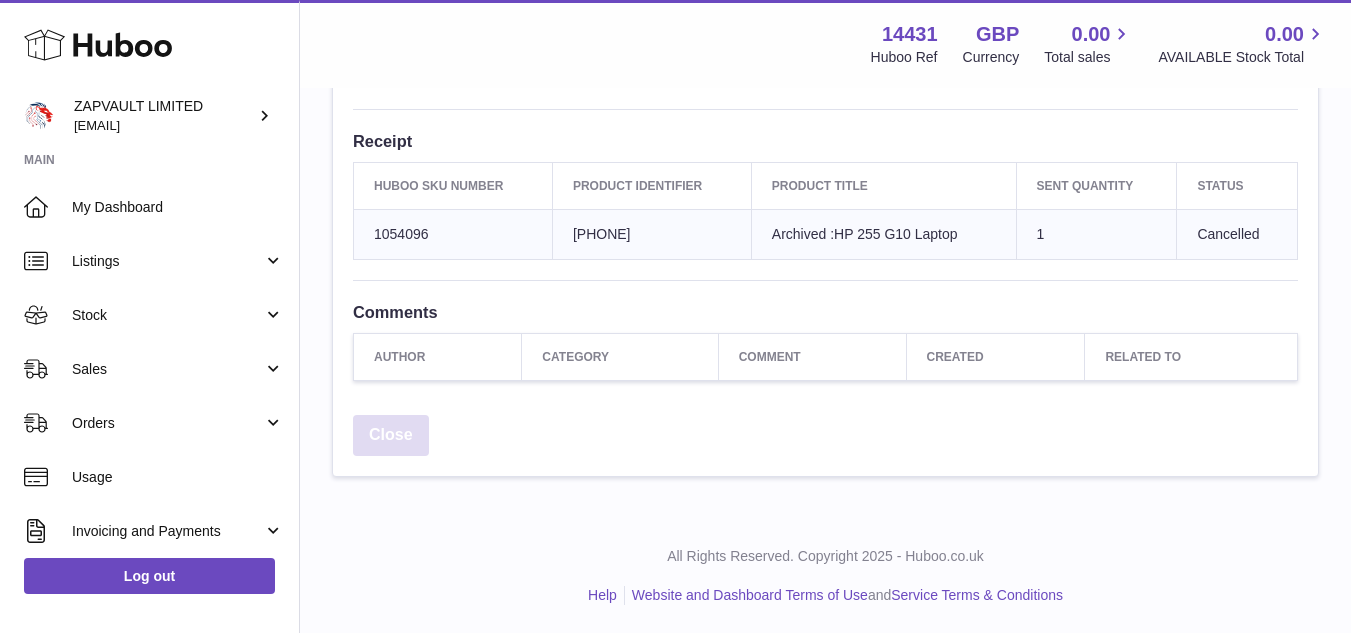 click on "Close" at bounding box center [391, 435] 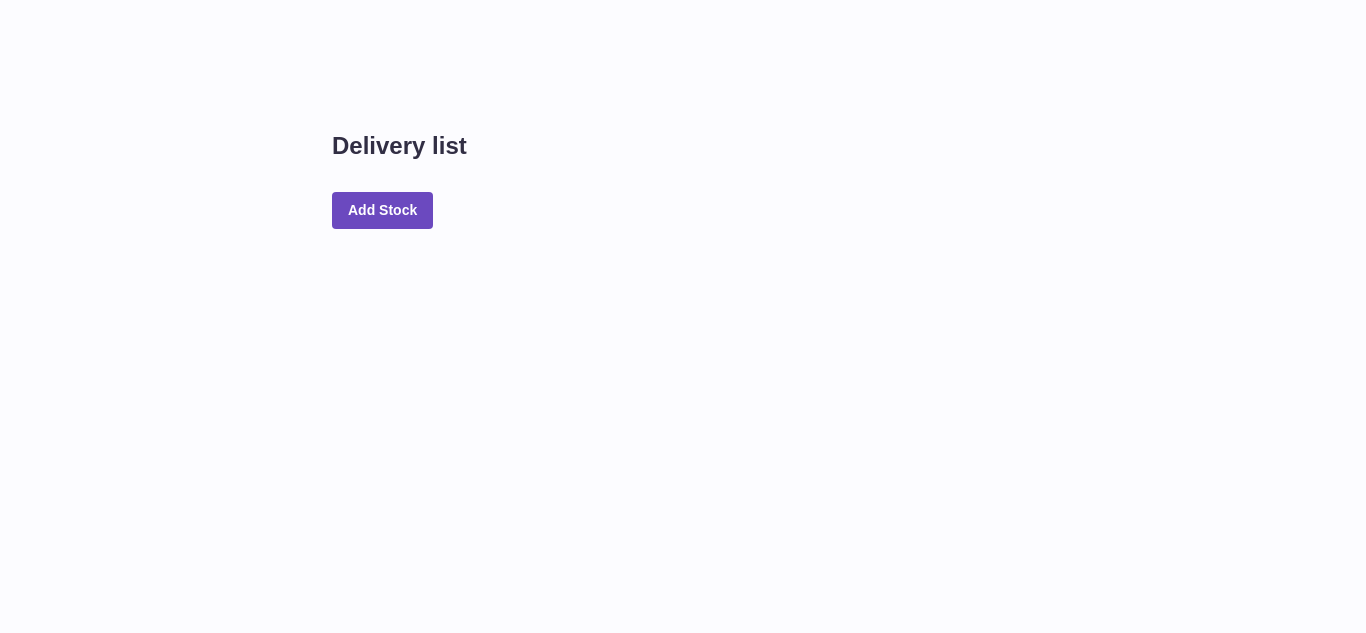 scroll, scrollTop: 0, scrollLeft: 0, axis: both 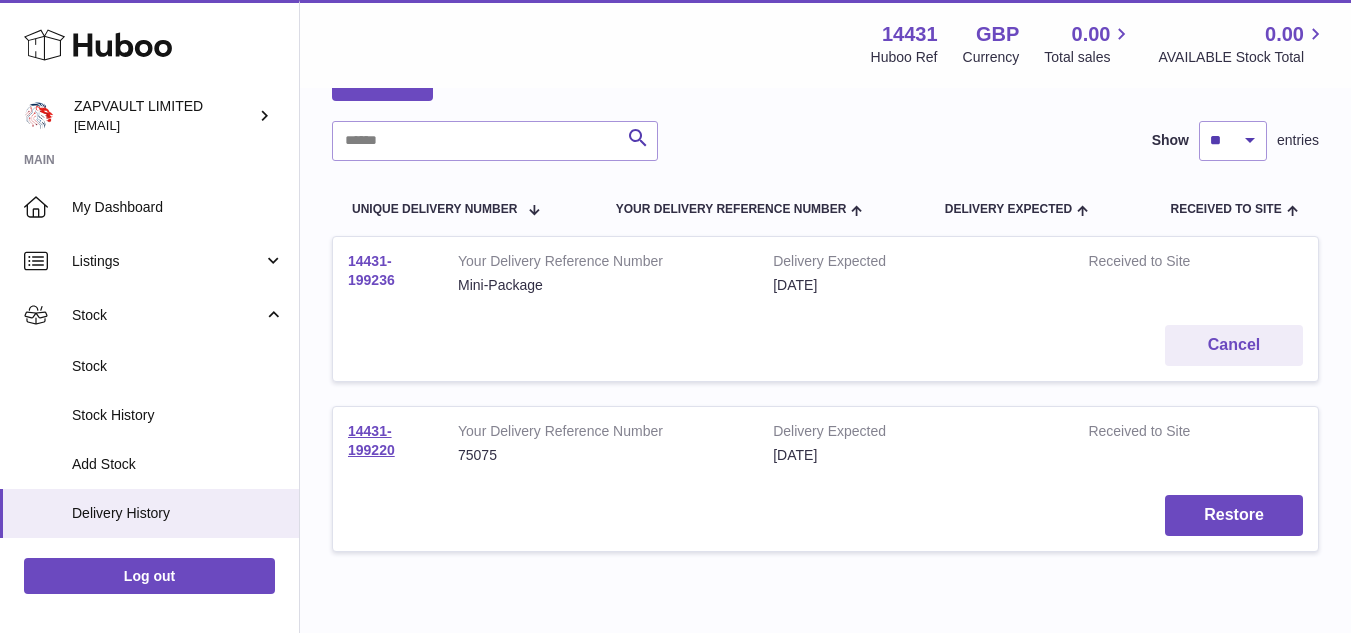 click on "14431-199236" at bounding box center (371, 270) 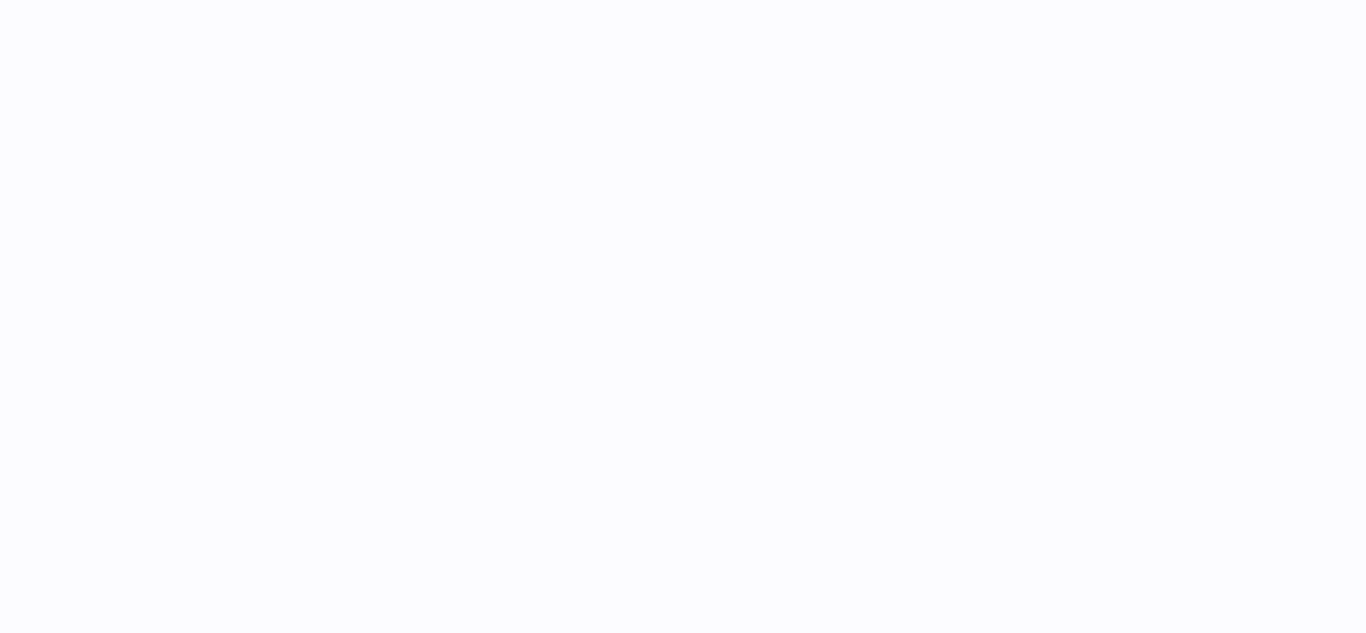 scroll, scrollTop: 0, scrollLeft: 0, axis: both 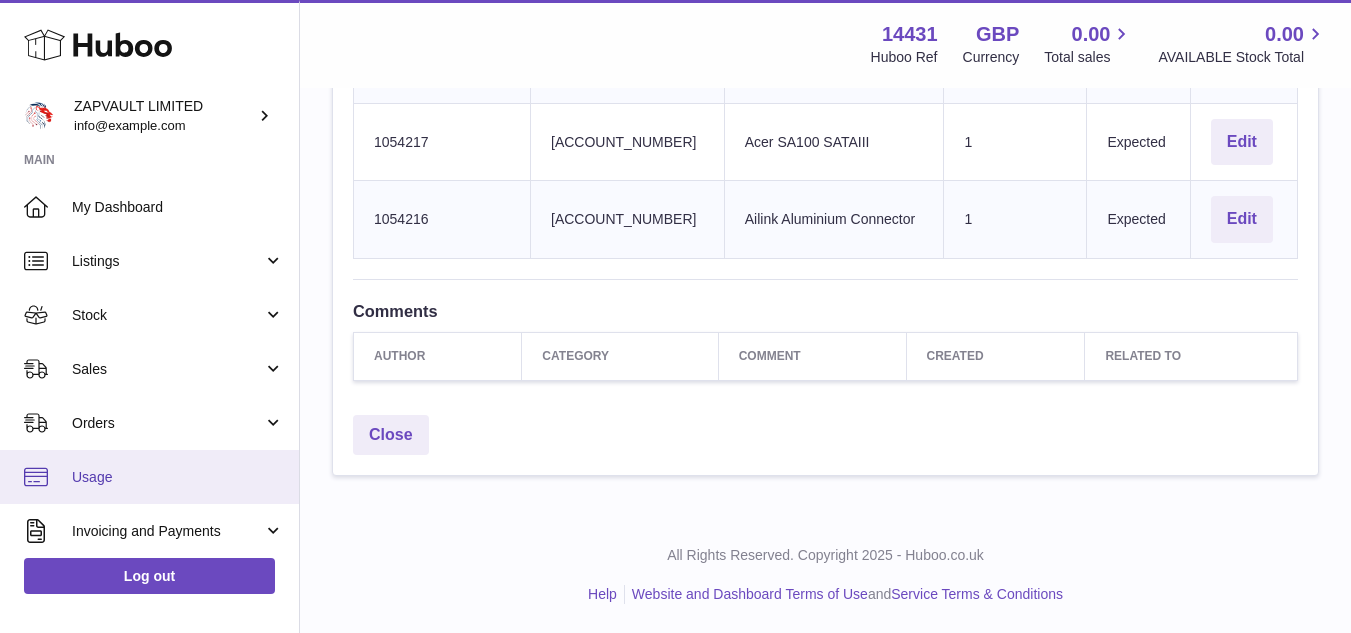 click on "Usage" at bounding box center (178, 477) 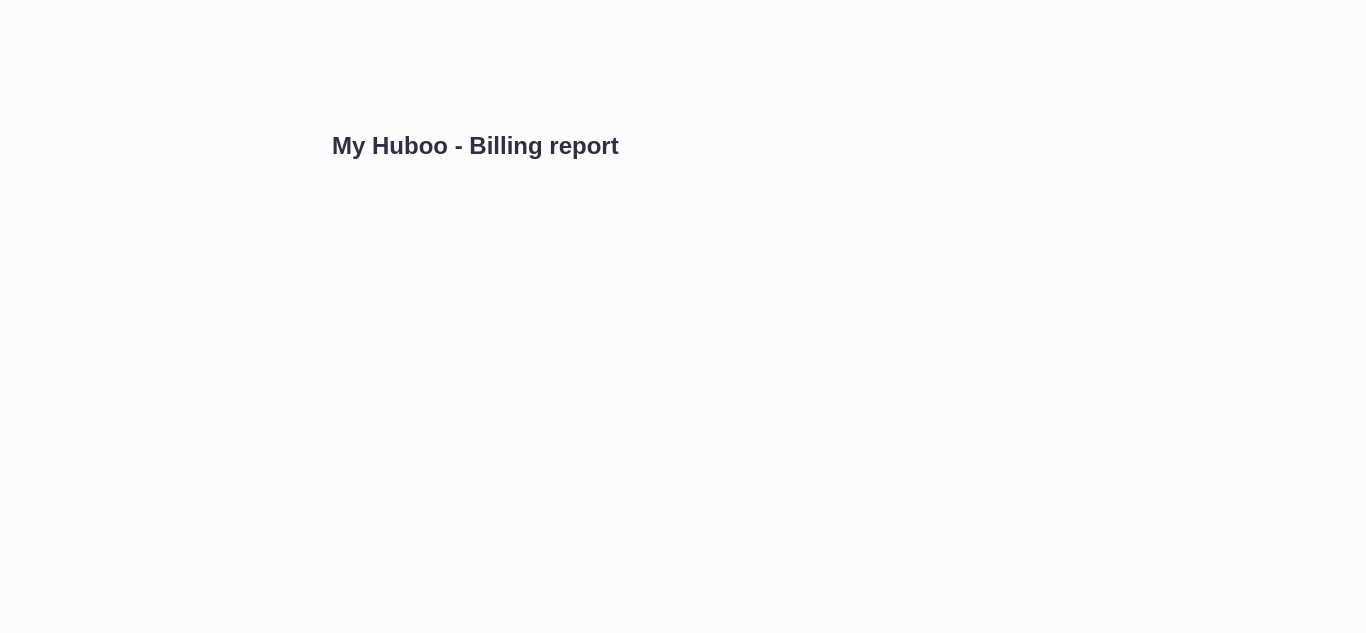 scroll, scrollTop: 0, scrollLeft: 0, axis: both 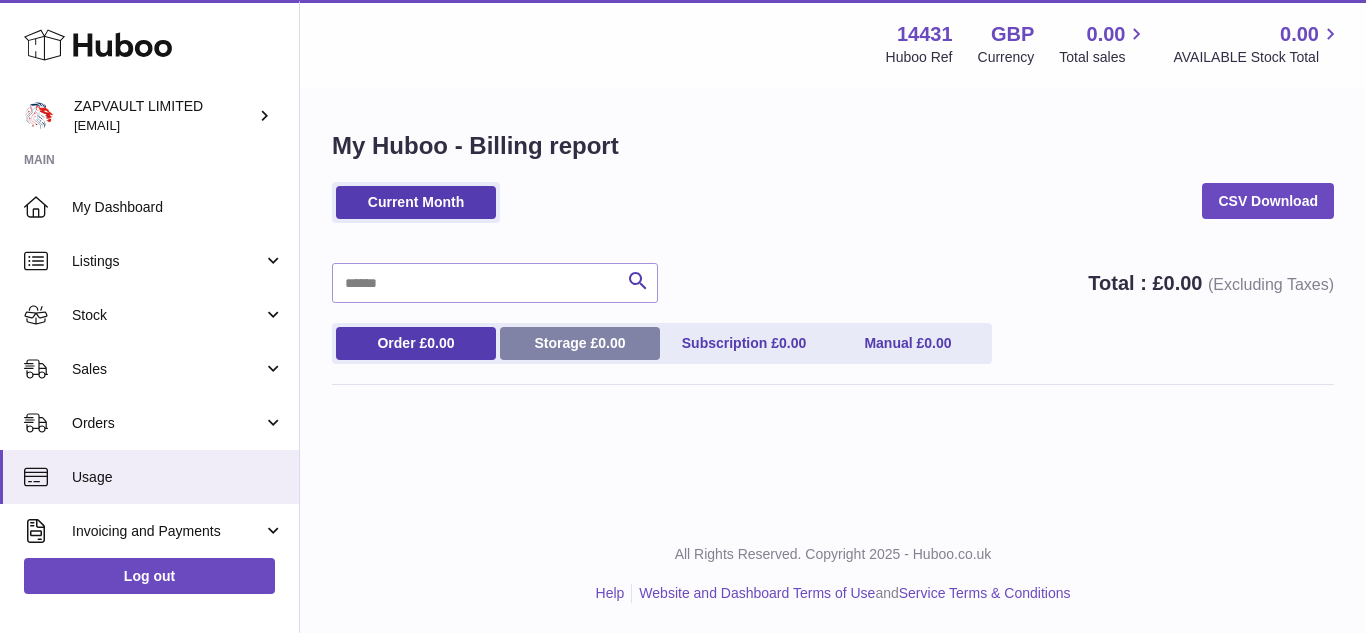 click on "Storage £ 0.00" at bounding box center [580, 343] 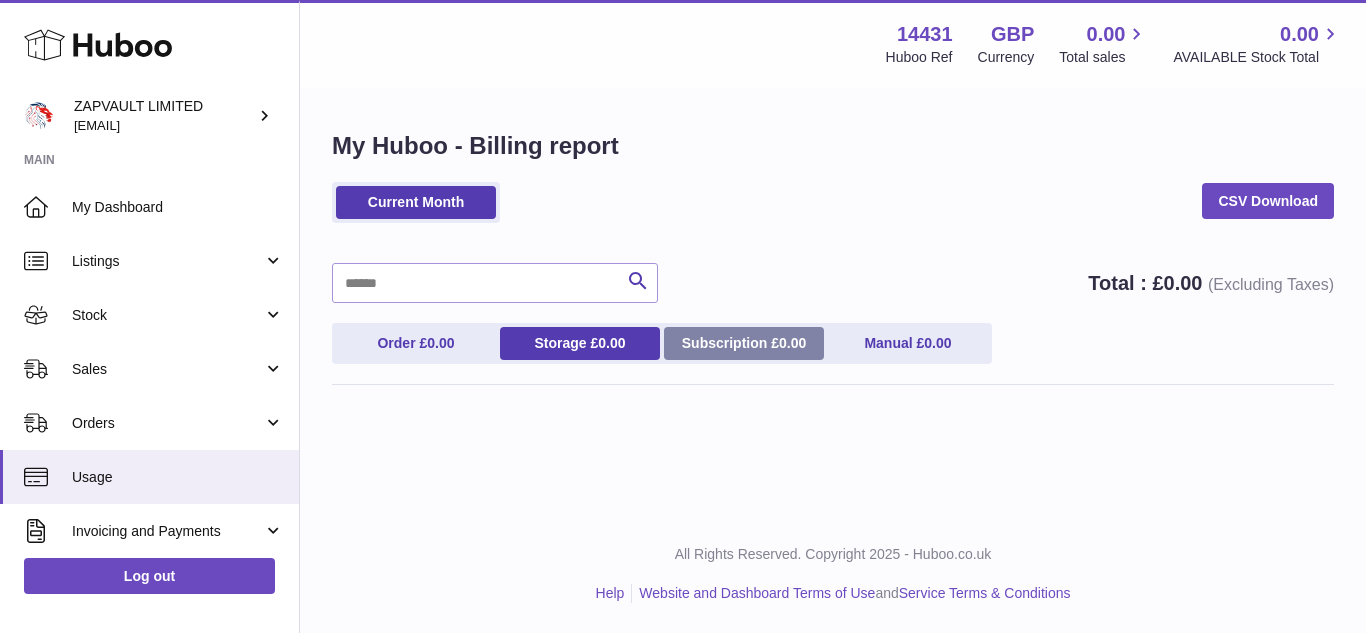 click on "Subscription £ 0.00" at bounding box center (744, 343) 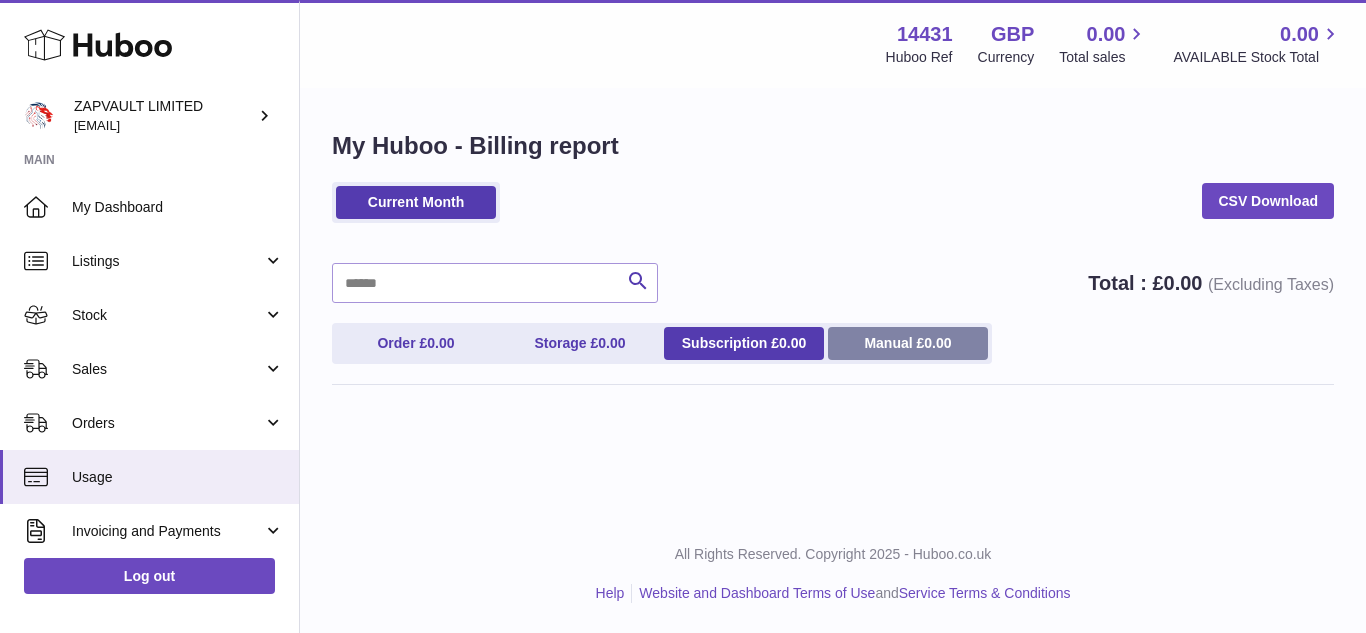 click on "Manual £ 0.00" at bounding box center [908, 343] 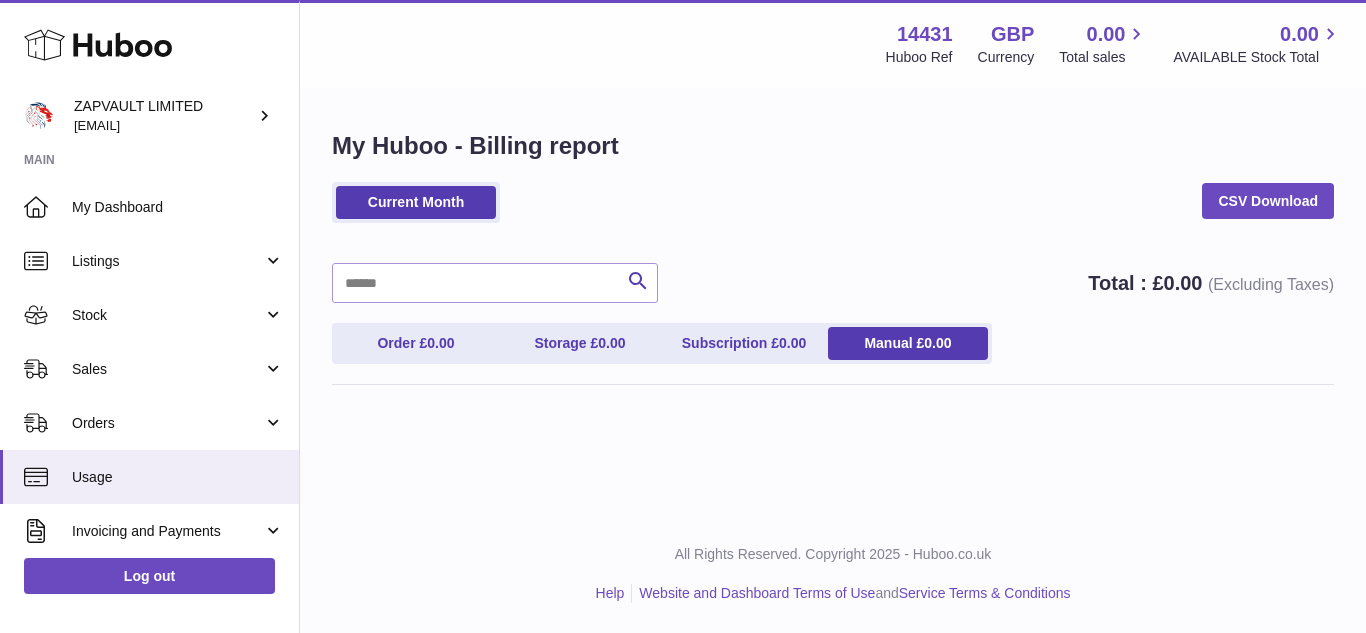 click on "Menu   Huboo     [POSTAL_CODE]   Huboo Ref    GBP   Currency   0.00     Total sales   0.00     AVAILABLE Stock Total   Currency   GBP   Total sales   0.00   AVAILABLE Stock Total   0.00   My Huboo - Billing report
Current Month
CSV Download
Search
Total : £ 0.00
(Excluding Taxes)
Order £ 0.00
Storage £ 0.00
Subscription £ 0.00
Manual £ 0.00     Billing Date   Name   Manual Description   Quantity   Origin Country   Total Charges" at bounding box center (833, 257) 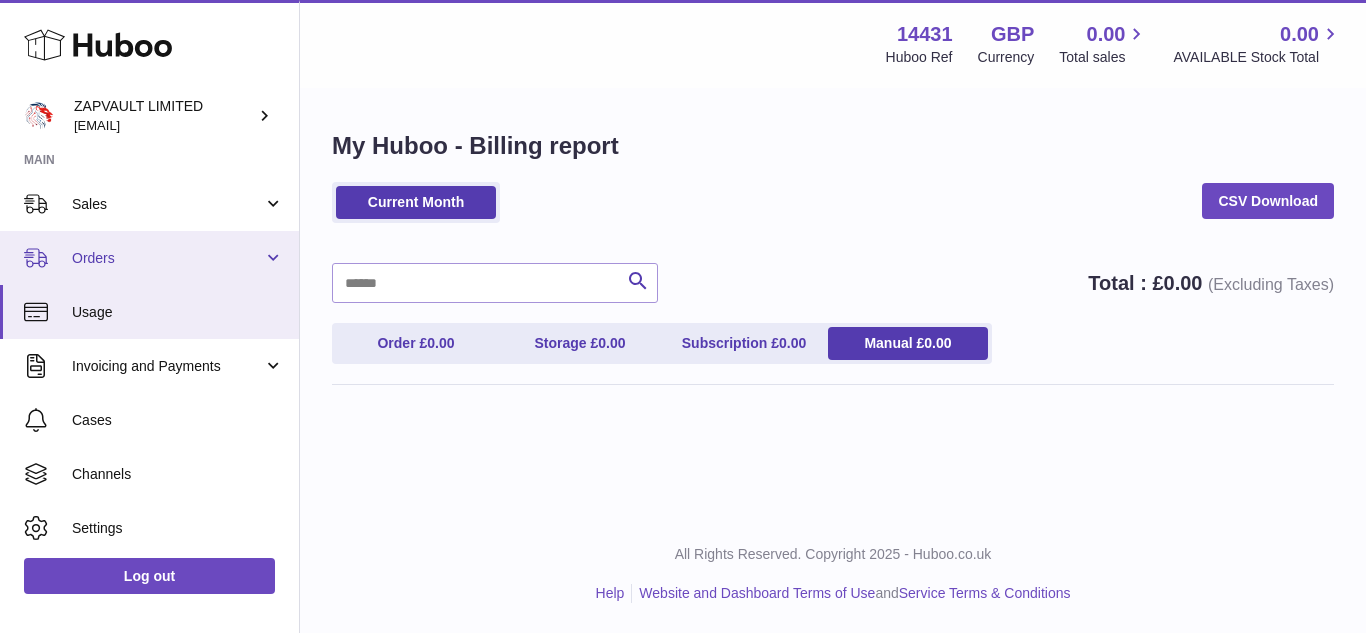 scroll, scrollTop: 167, scrollLeft: 0, axis: vertical 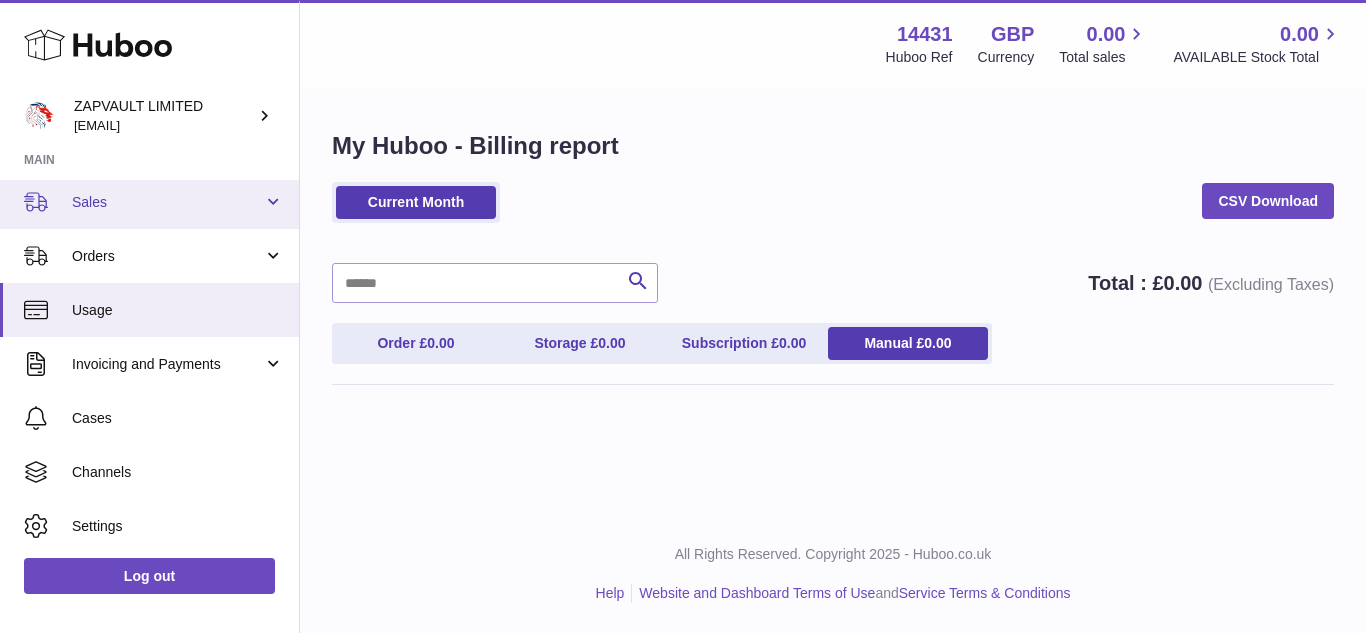 click on "Sales" at bounding box center [167, 202] 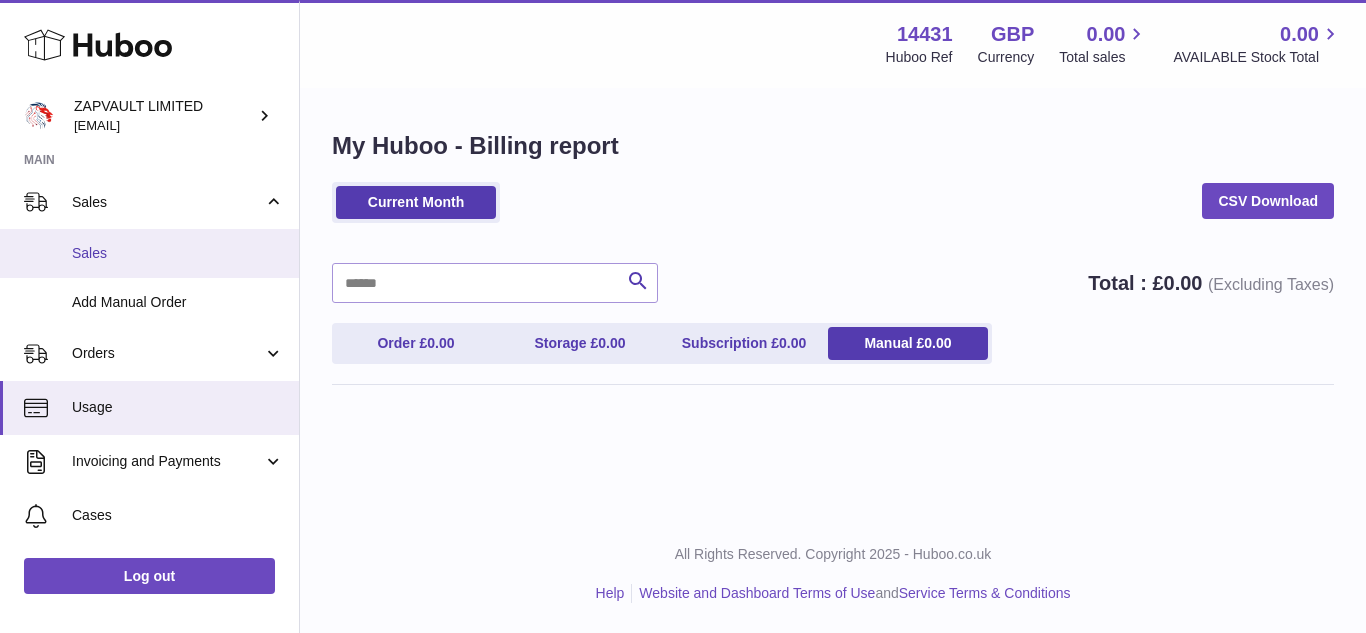 click on "Sales" at bounding box center [178, 253] 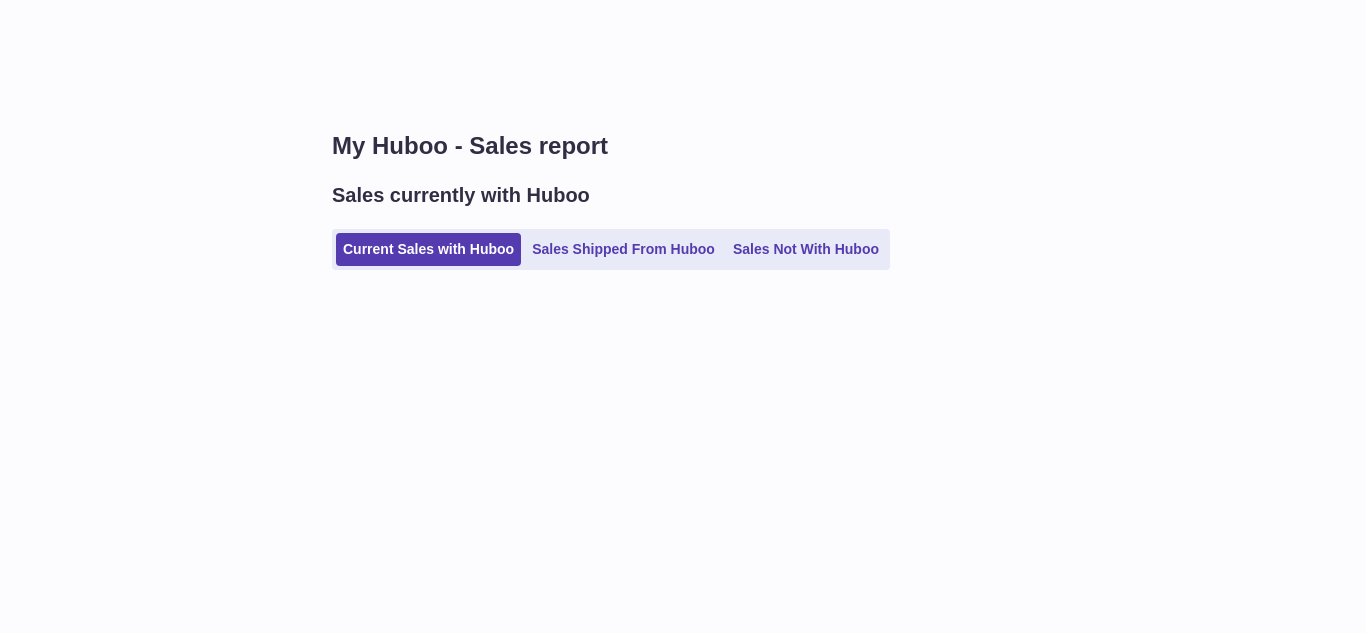scroll, scrollTop: 0, scrollLeft: 0, axis: both 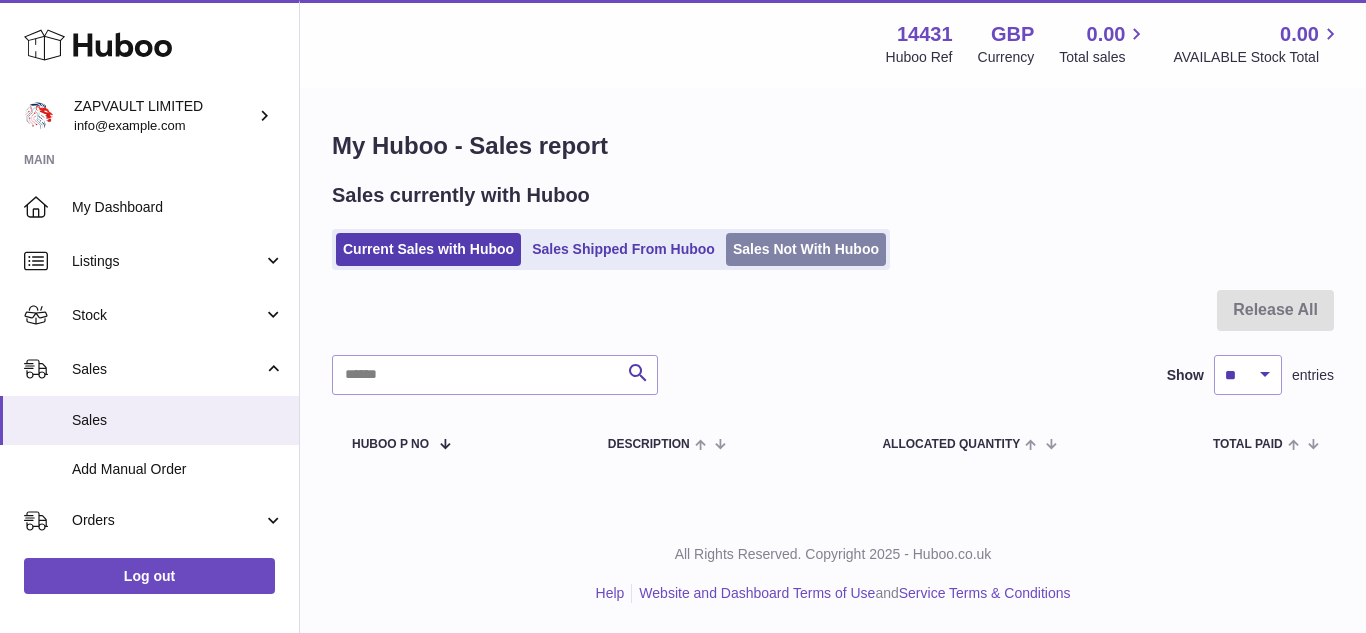 click on "Sales Not With Huboo" at bounding box center [806, 249] 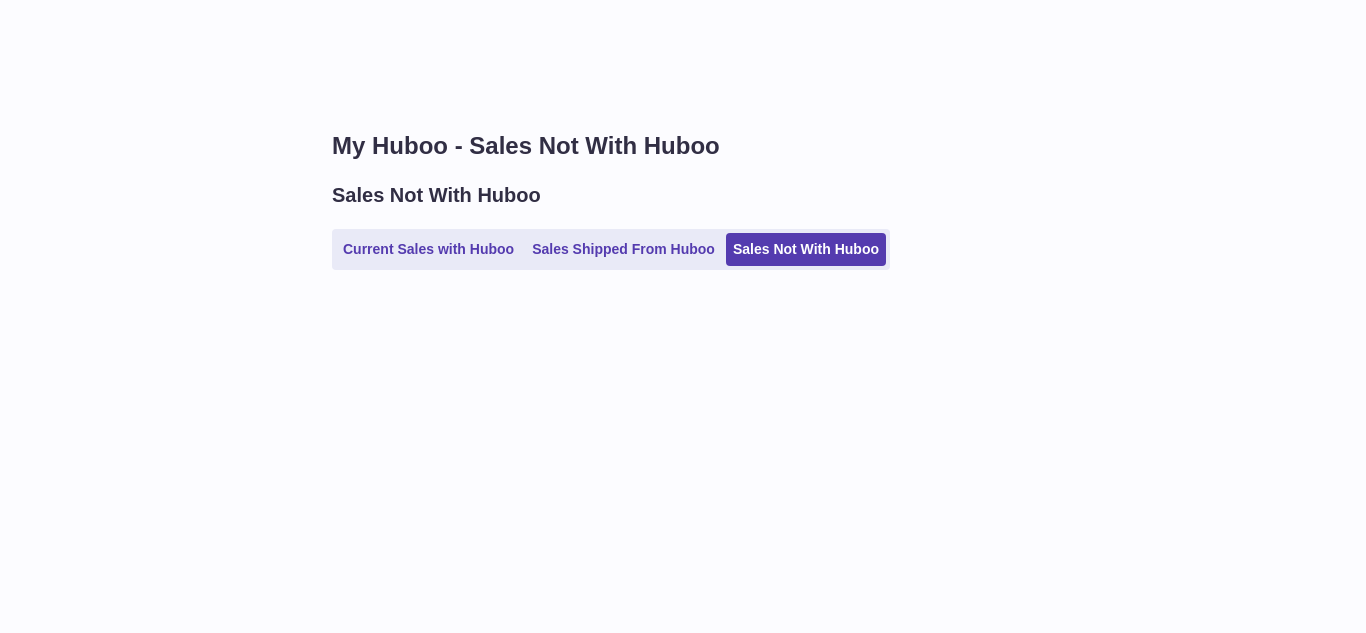 scroll, scrollTop: 0, scrollLeft: 0, axis: both 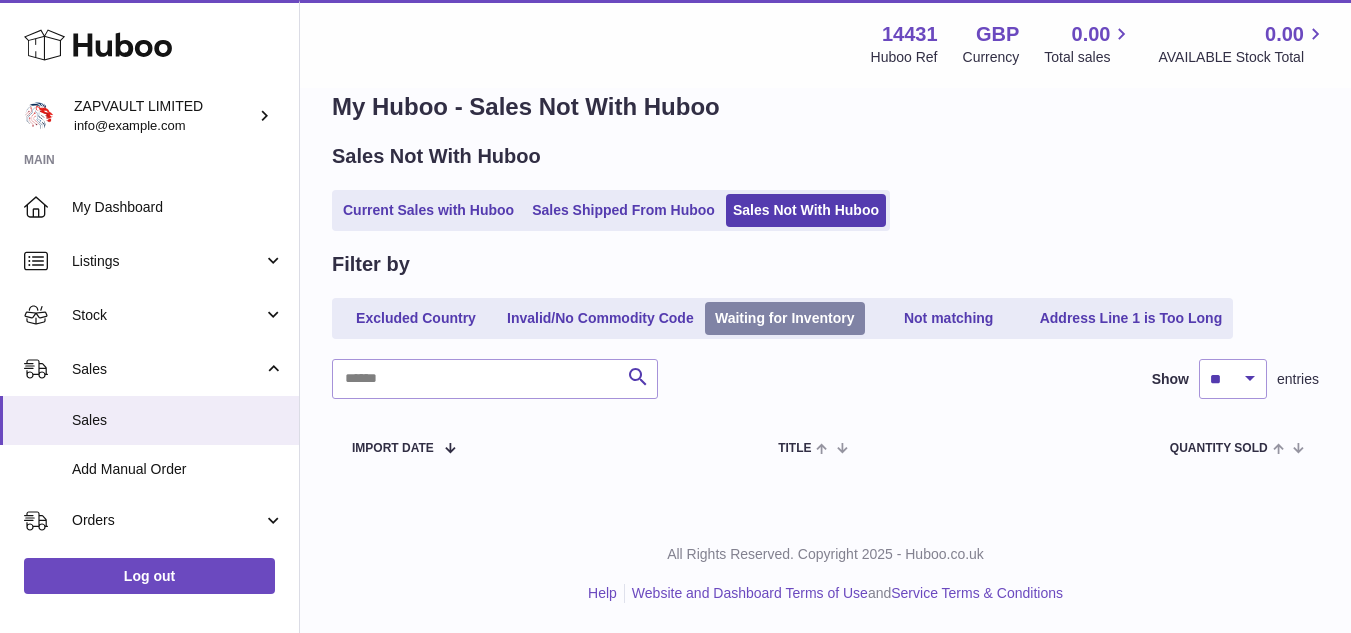 click on "Waiting for Inventory" at bounding box center [785, 318] 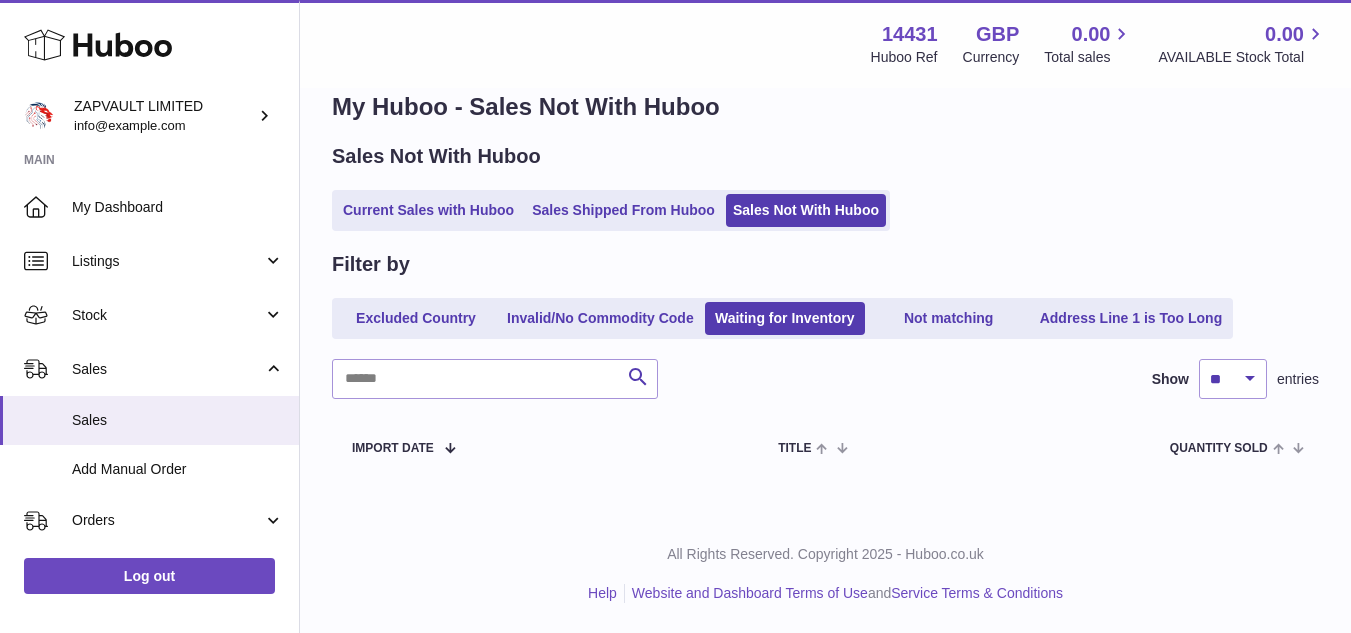 click on "Excluded Country Invalid/No Commodity Code Waiting for Inventory Not matching Address Line 1 is Too Long" at bounding box center (782, 318) 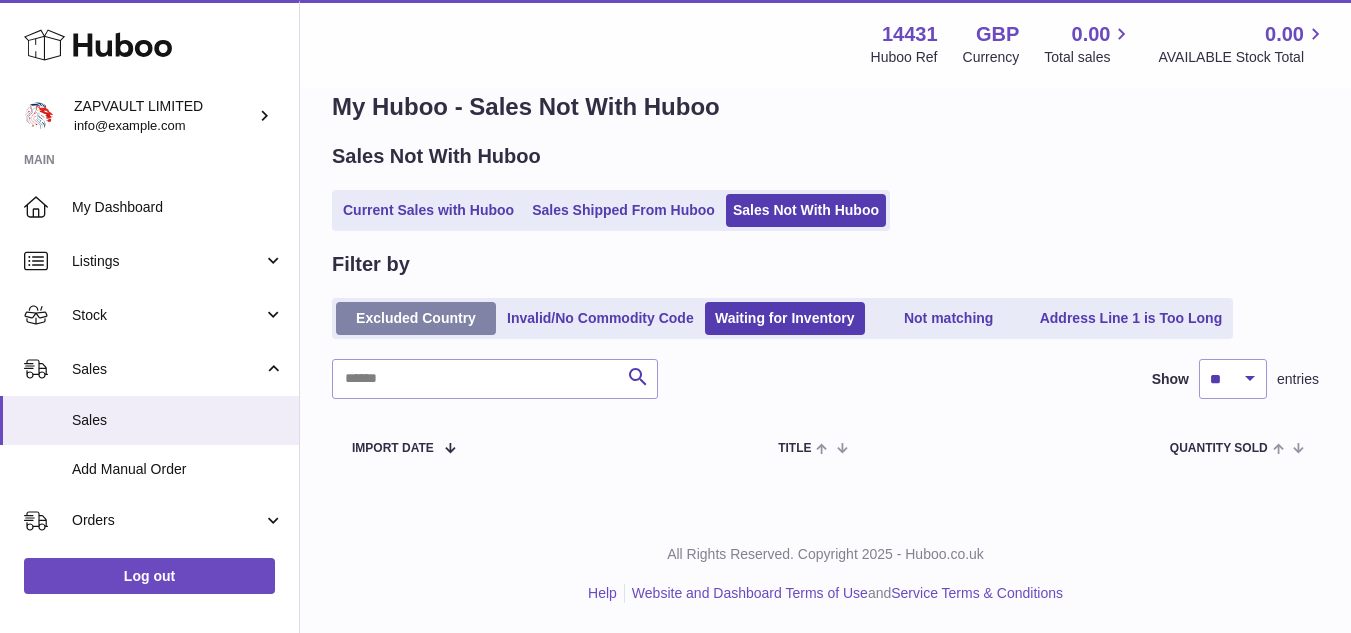 click on "Excluded Country" at bounding box center (416, 318) 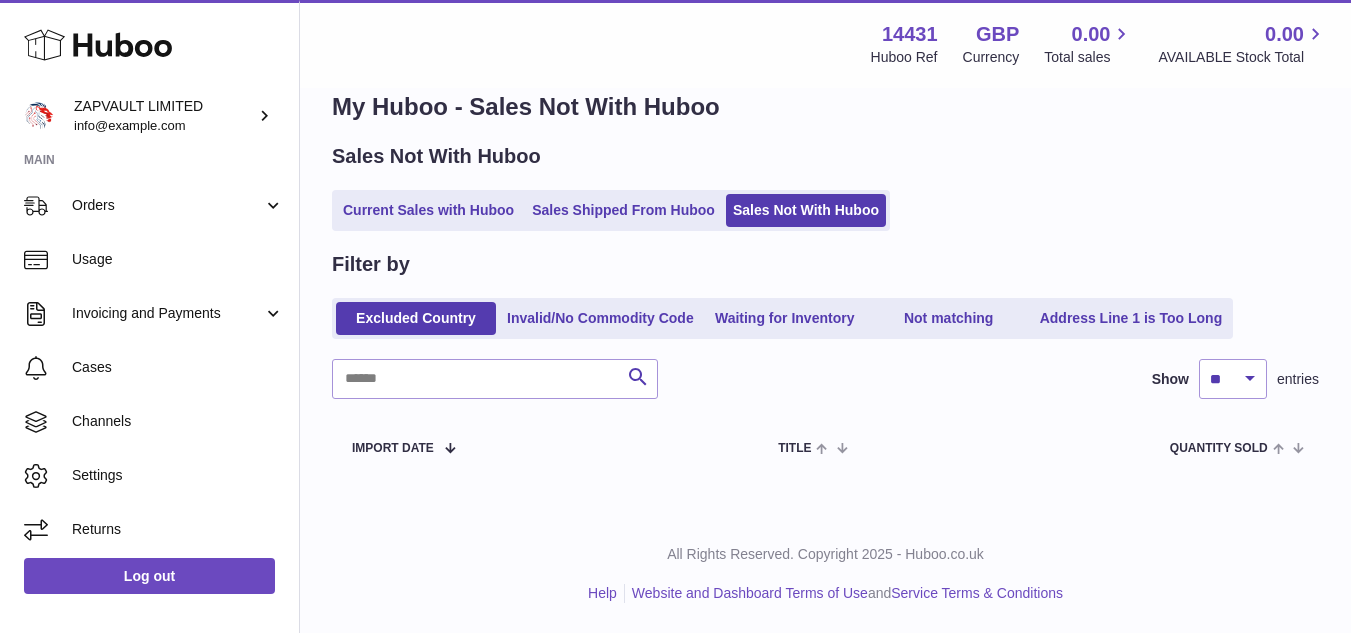 scroll, scrollTop: 319, scrollLeft: 0, axis: vertical 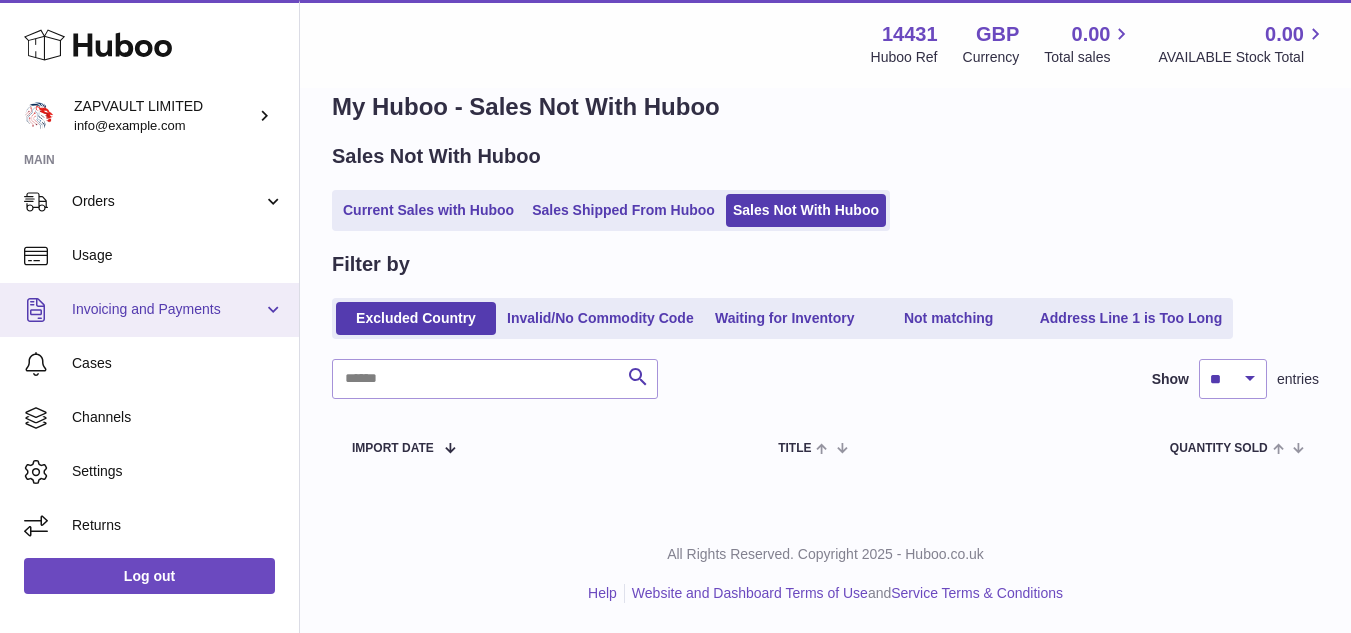click on "Invoicing and Payments" at bounding box center (149, 310) 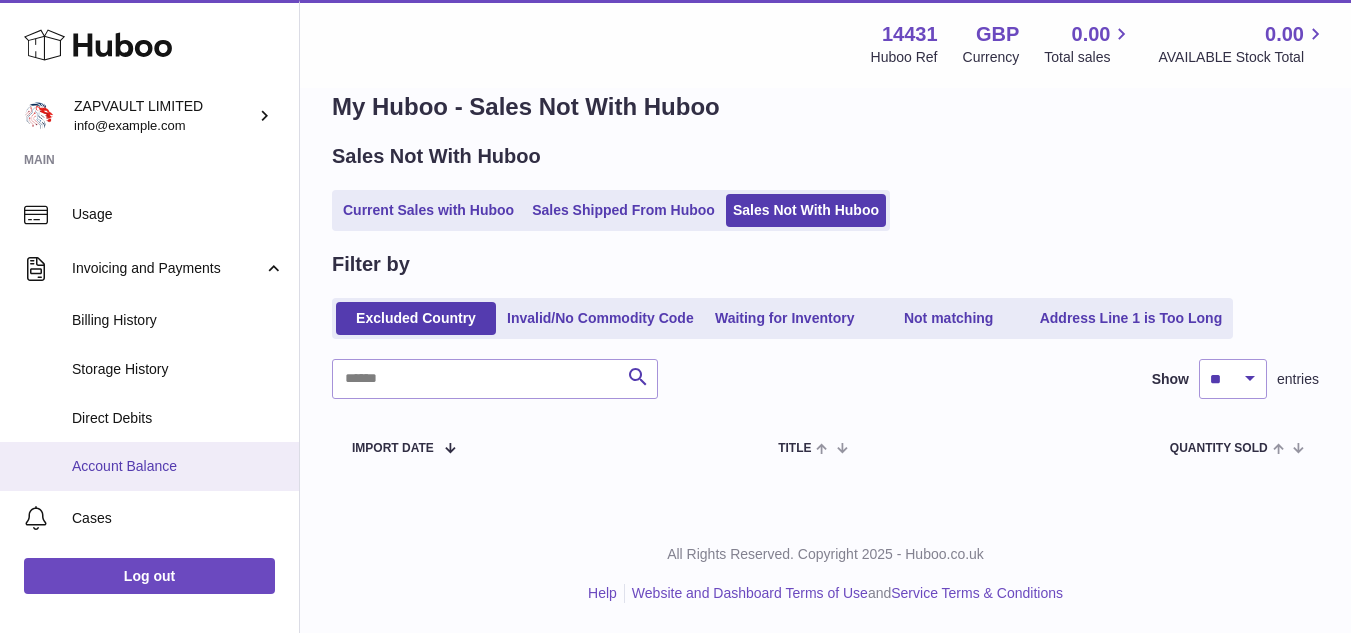 scroll, scrollTop: 369, scrollLeft: 0, axis: vertical 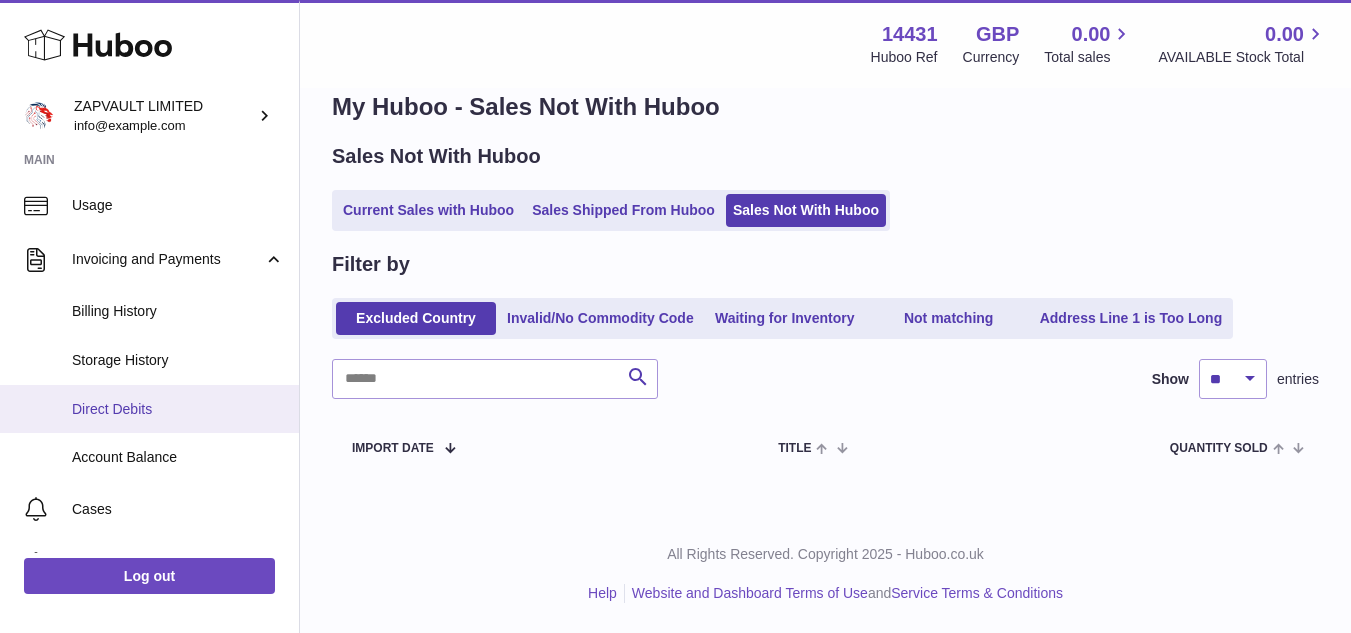 click on "Direct Debits" at bounding box center [178, 409] 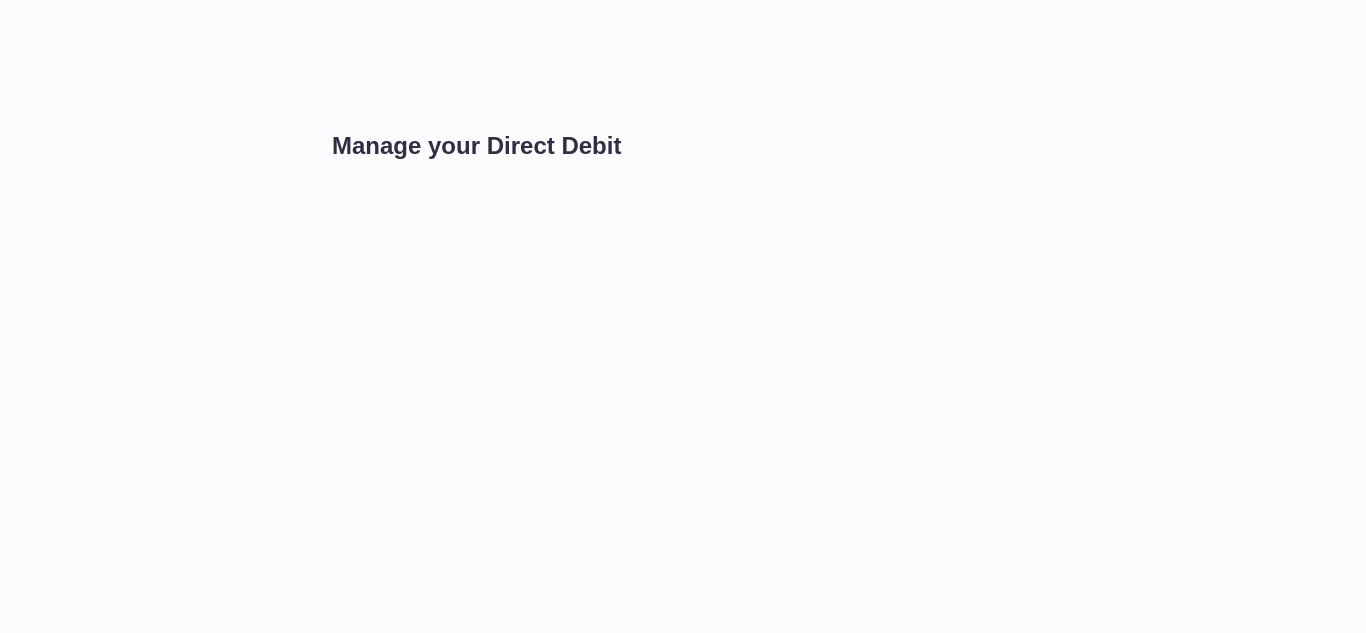 scroll, scrollTop: 0, scrollLeft: 0, axis: both 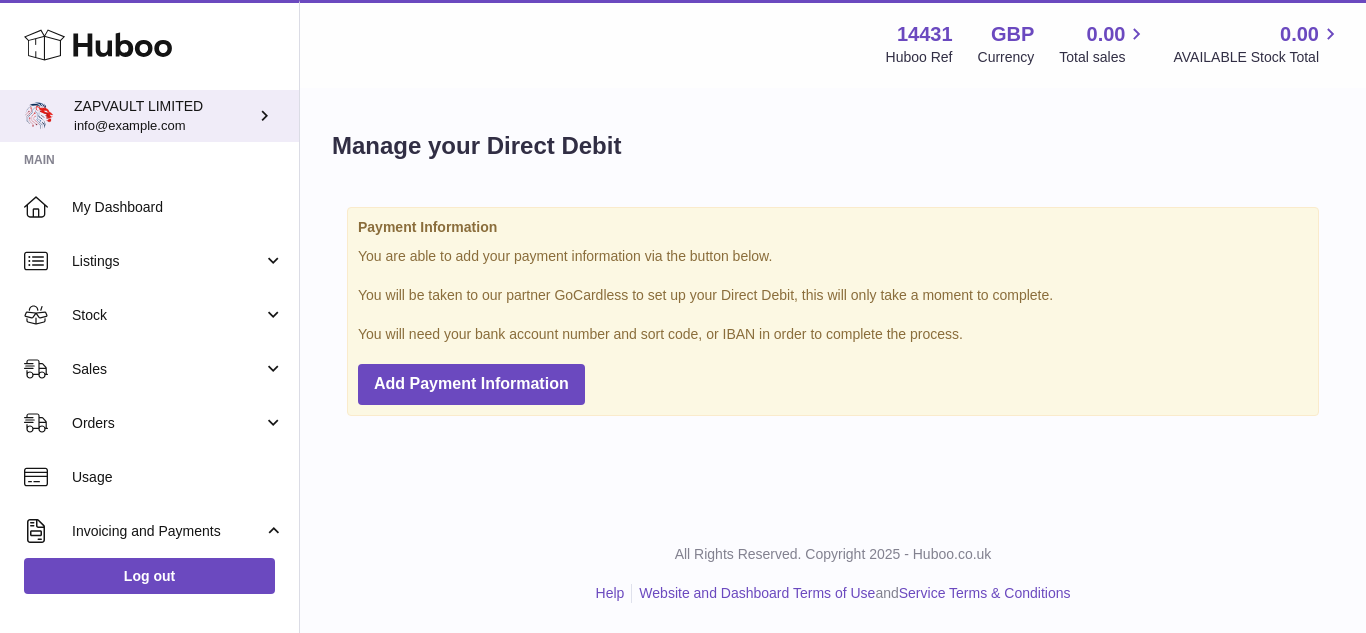 click on "ZAPVAULT LIMITED
info@example.com" at bounding box center [164, 116] 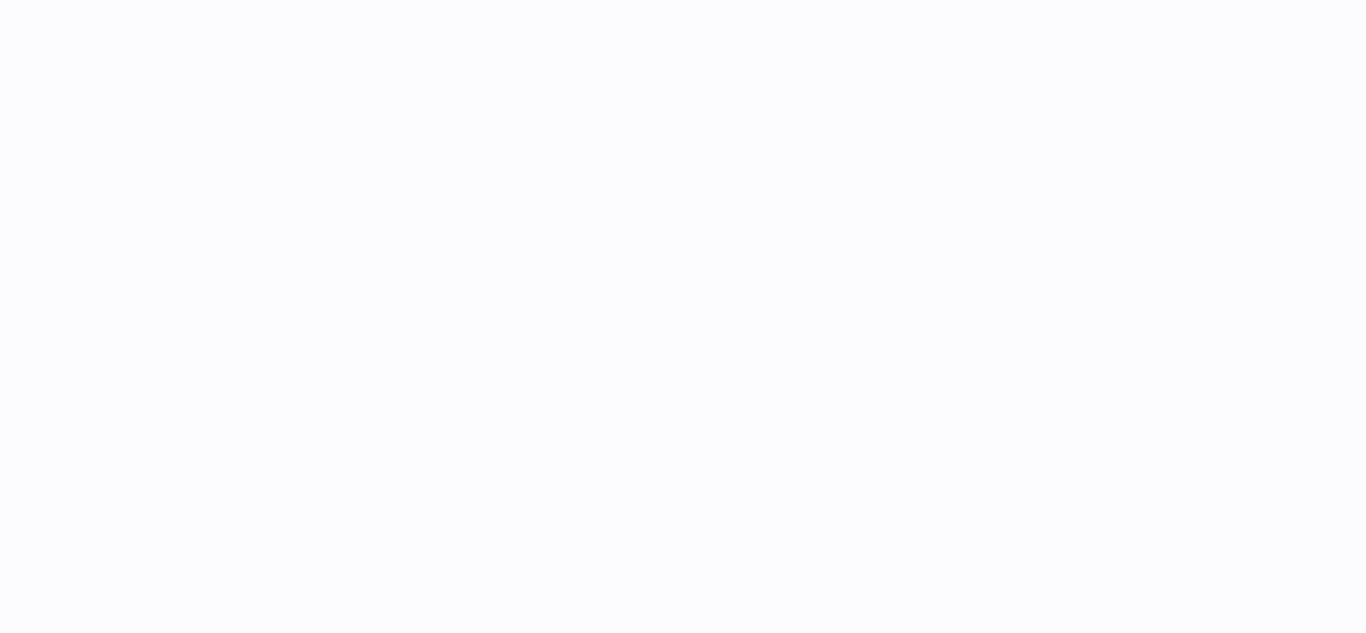 scroll, scrollTop: 0, scrollLeft: 0, axis: both 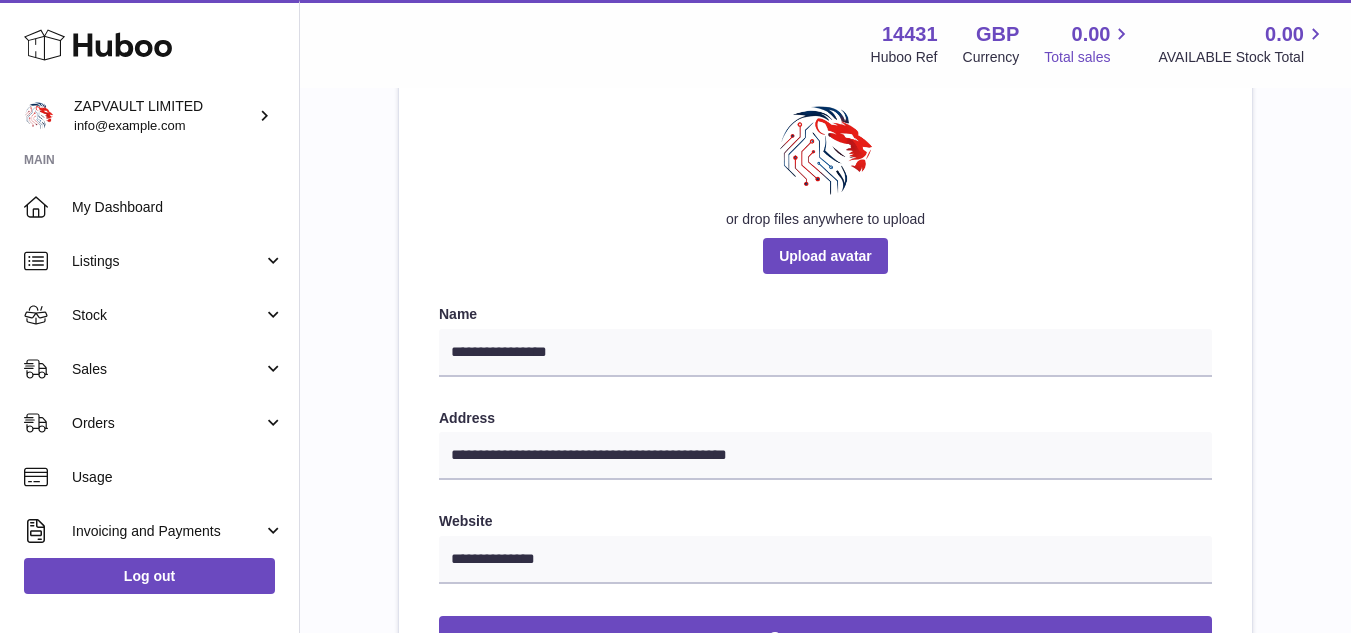 click on "0.00" at bounding box center (1091, 34) 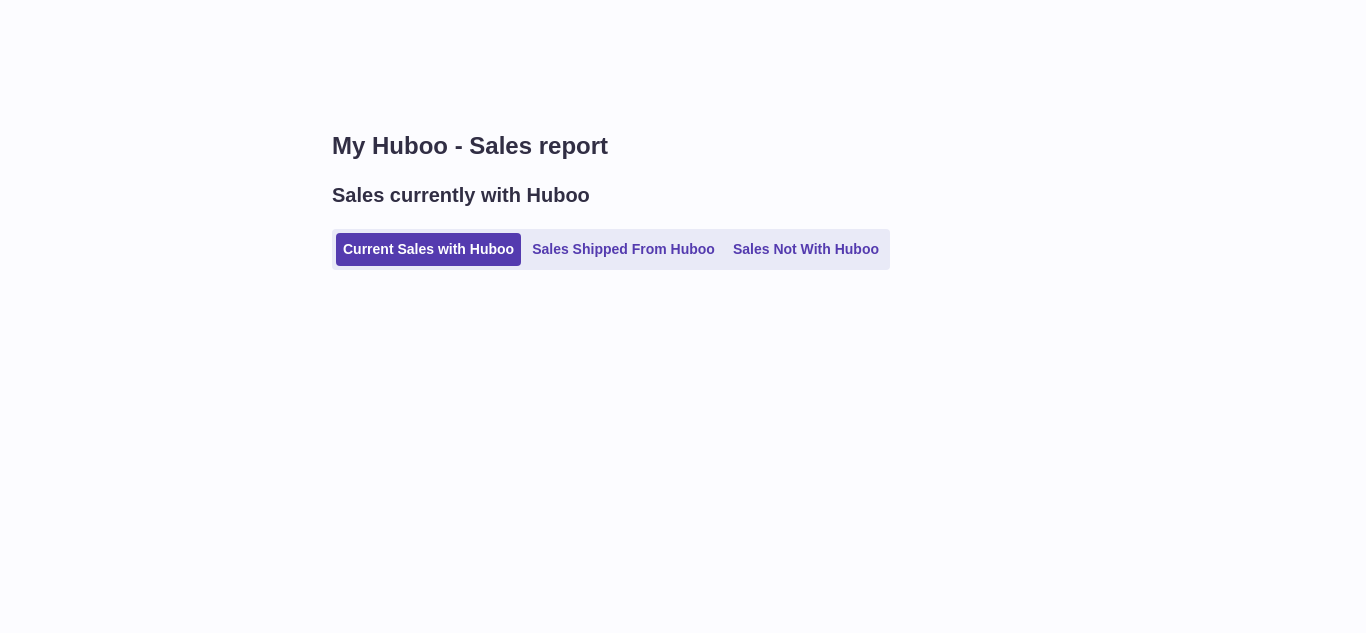 scroll, scrollTop: 0, scrollLeft: 0, axis: both 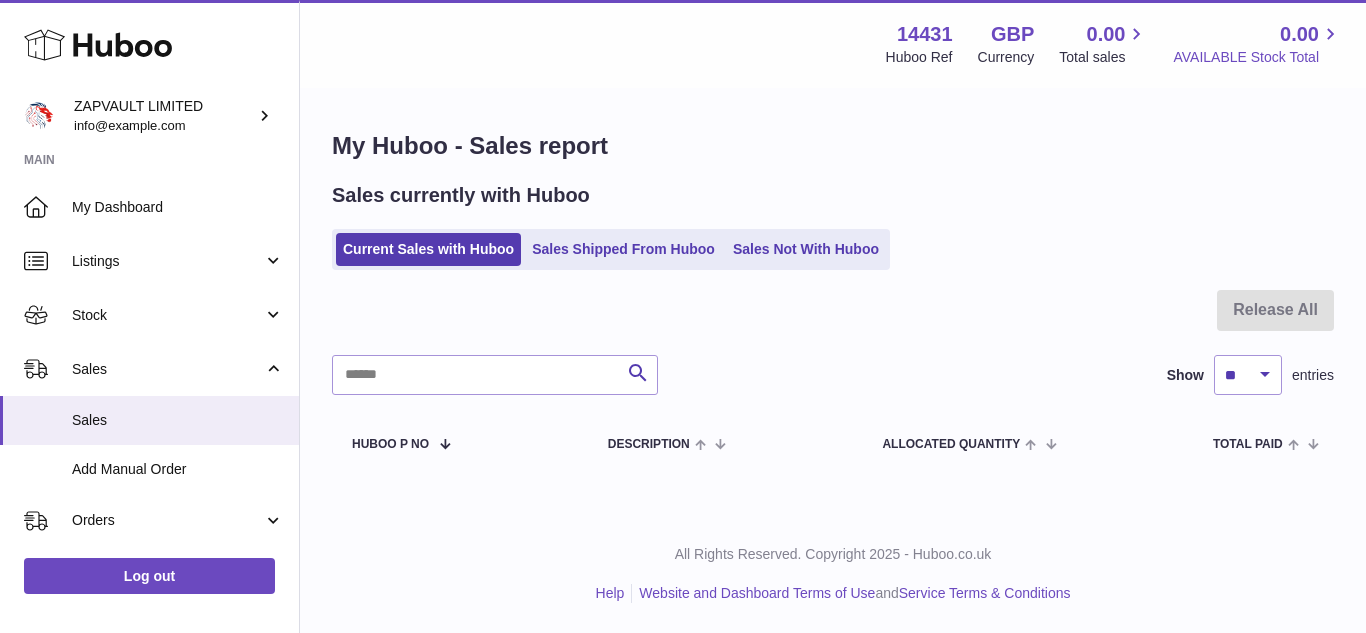 click on "0.00" at bounding box center [1299, 34] 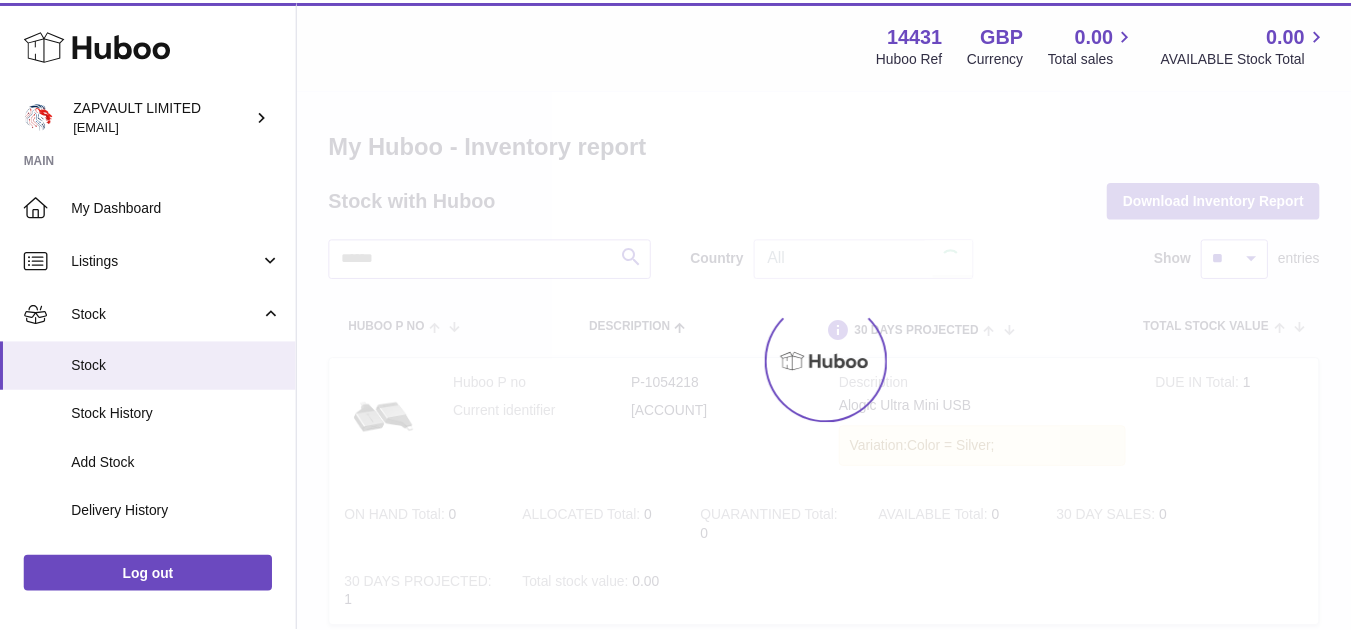 scroll, scrollTop: 0, scrollLeft: 0, axis: both 